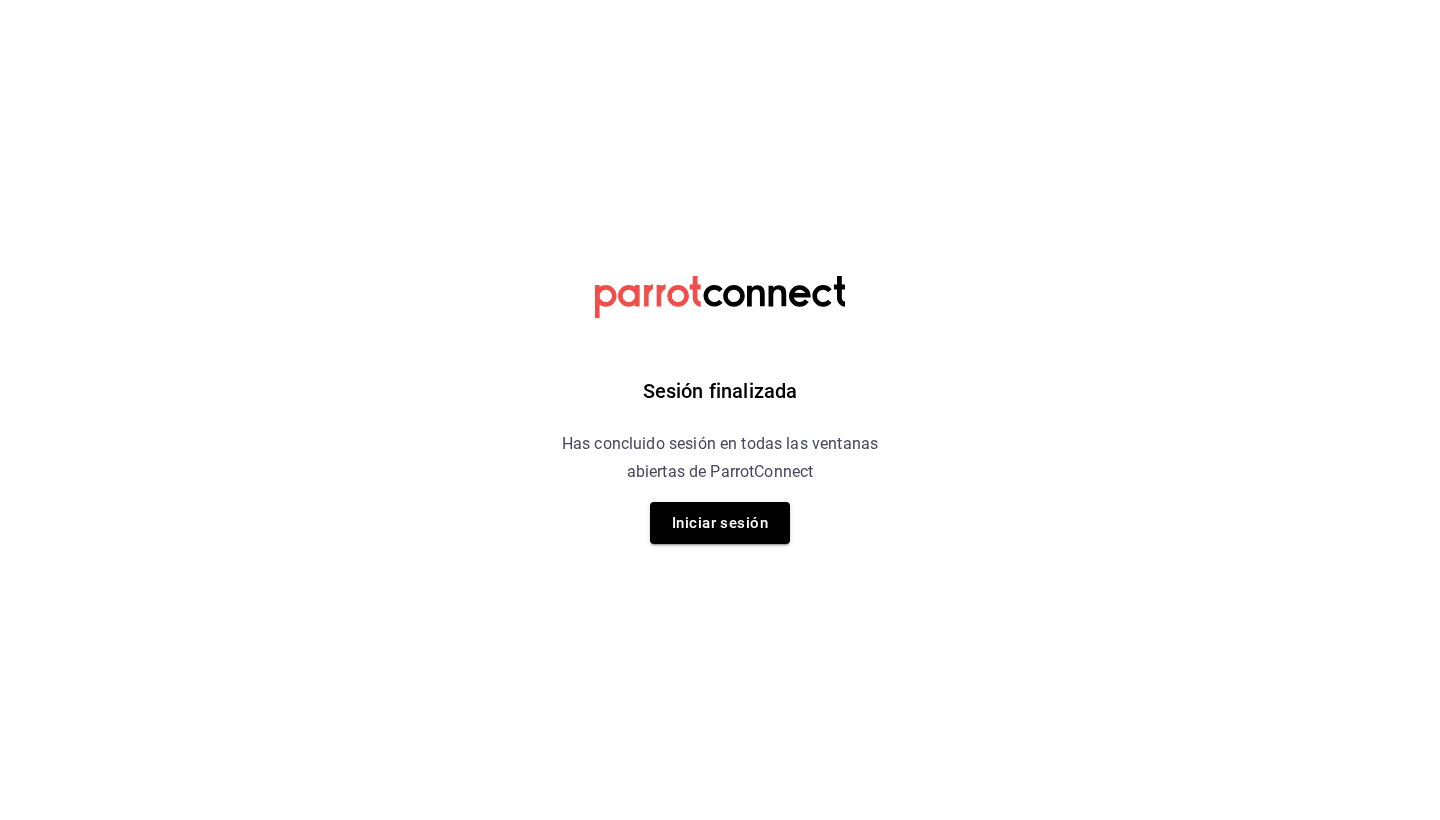 scroll, scrollTop: 0, scrollLeft: 0, axis: both 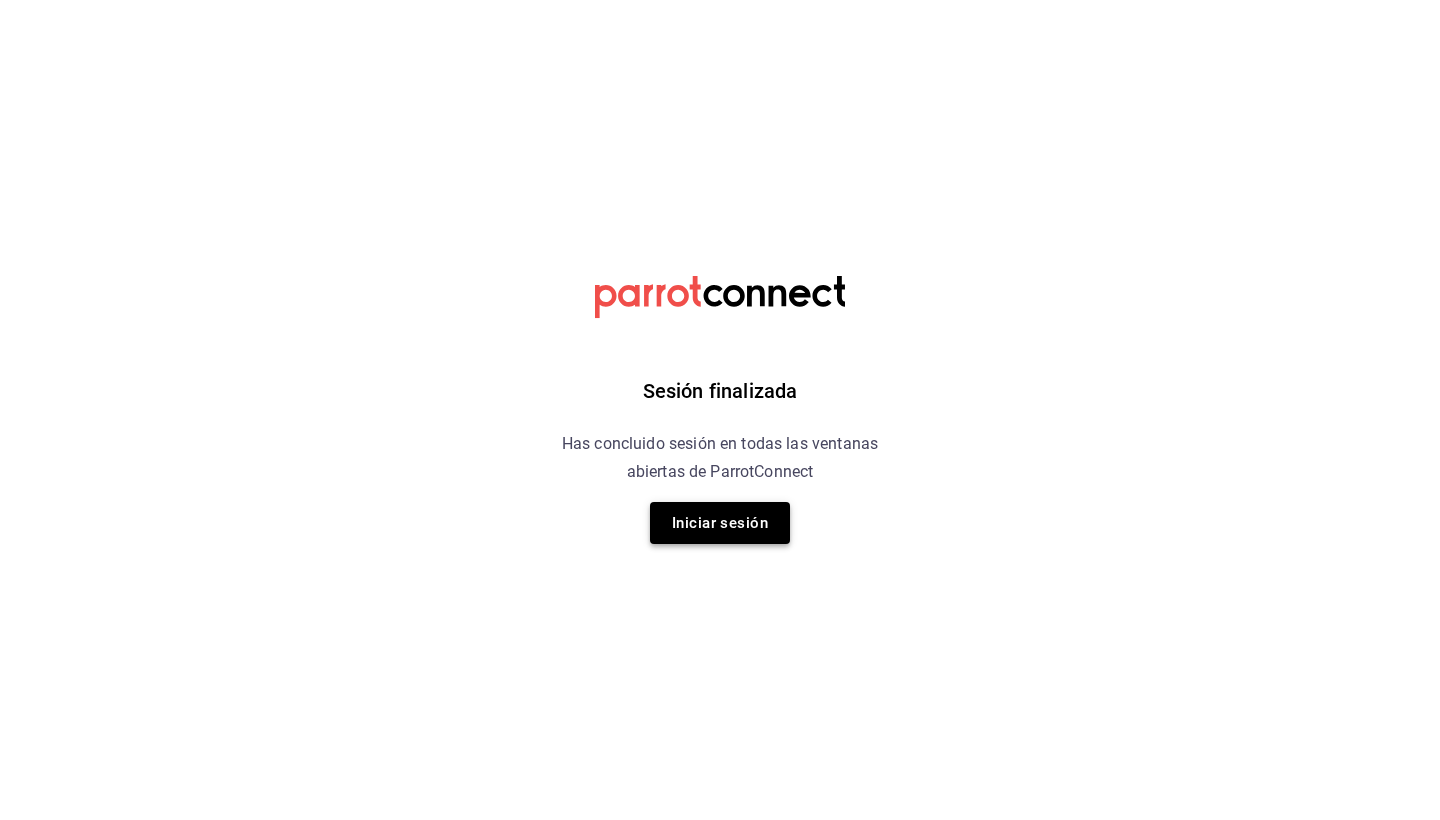 click on "Iniciar sesión" at bounding box center (720, 523) 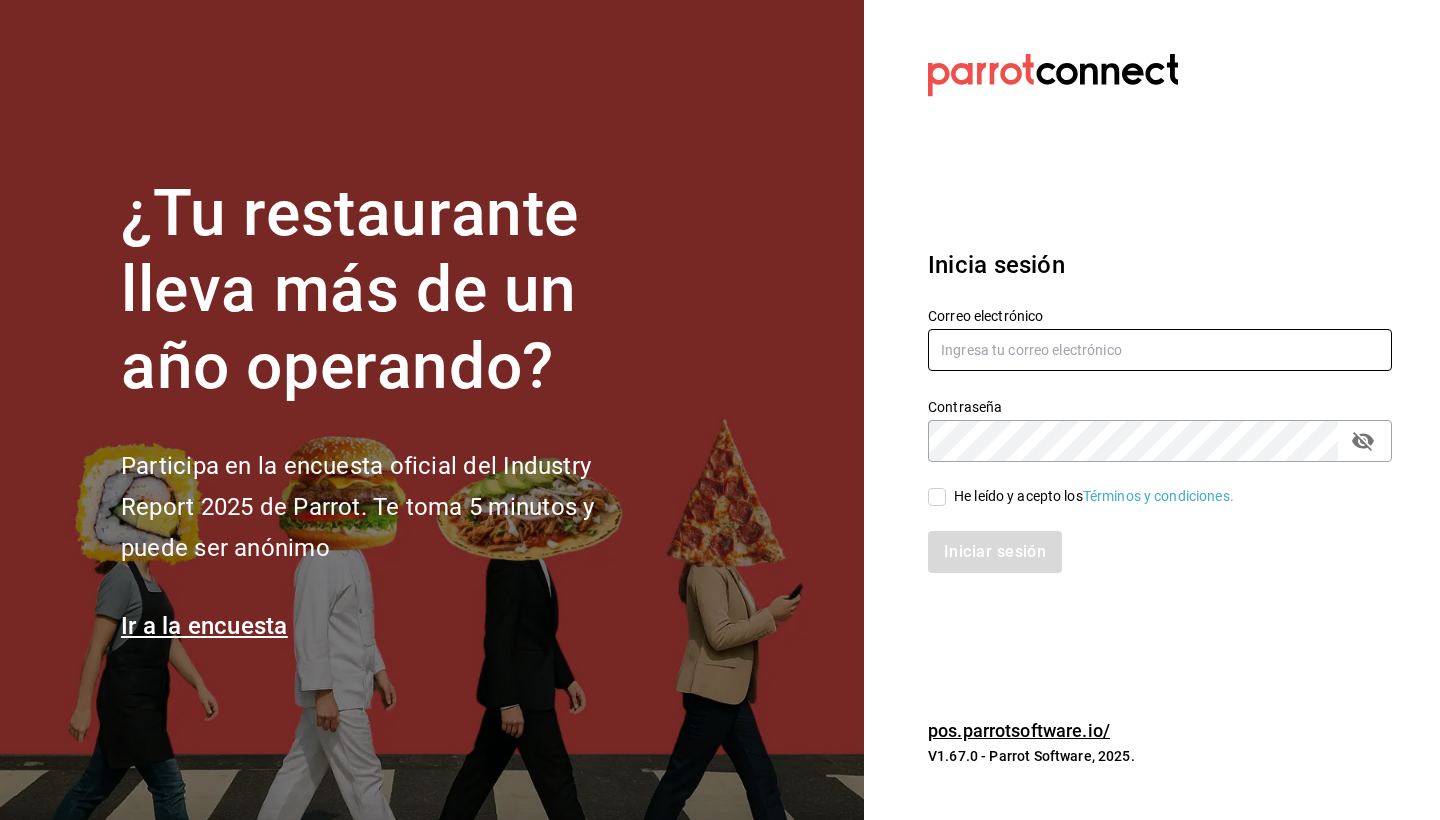 type on "[EMAIL]" 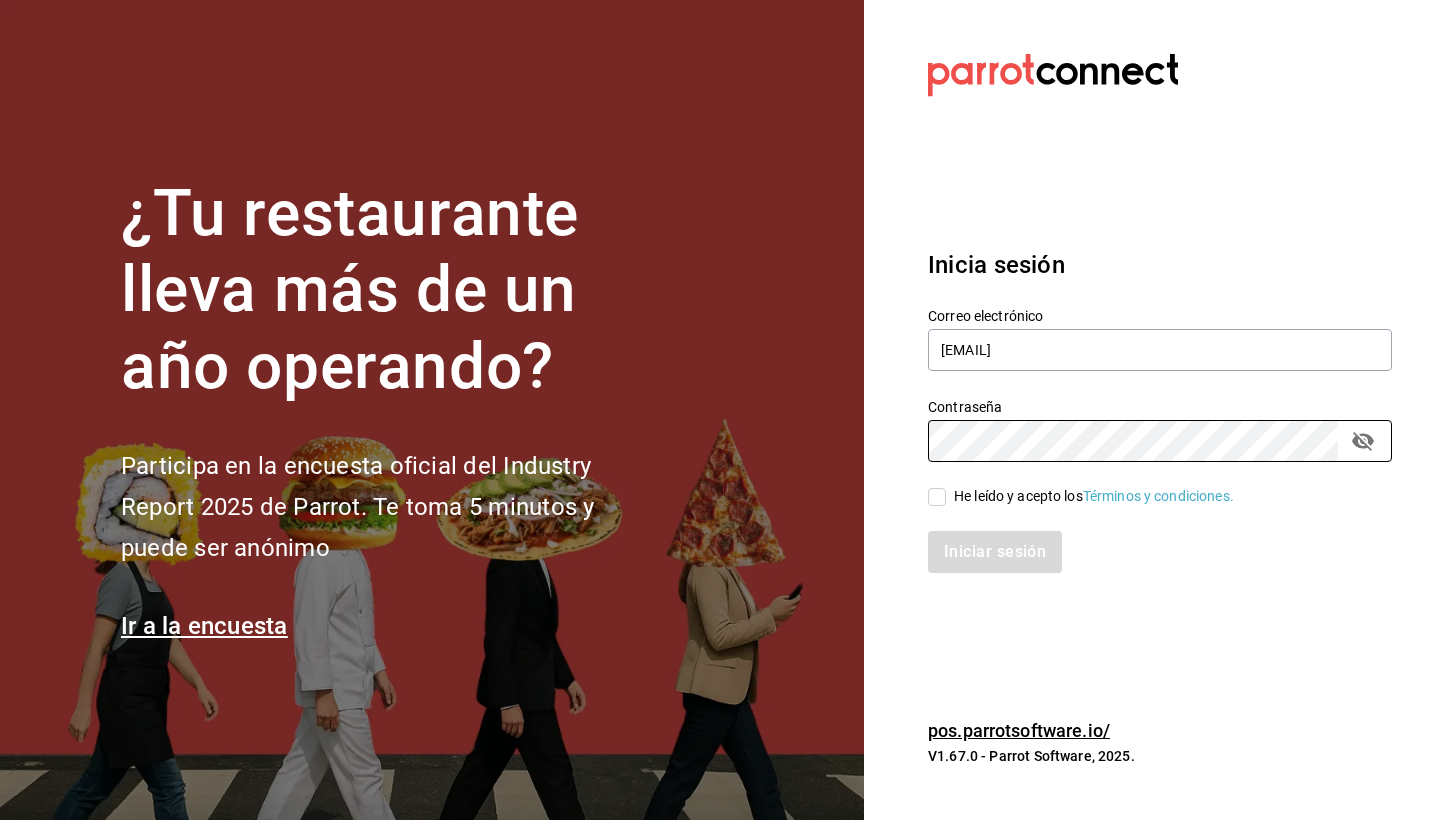 click on "He leído y acepto los  Términos y condiciones." at bounding box center [937, 497] 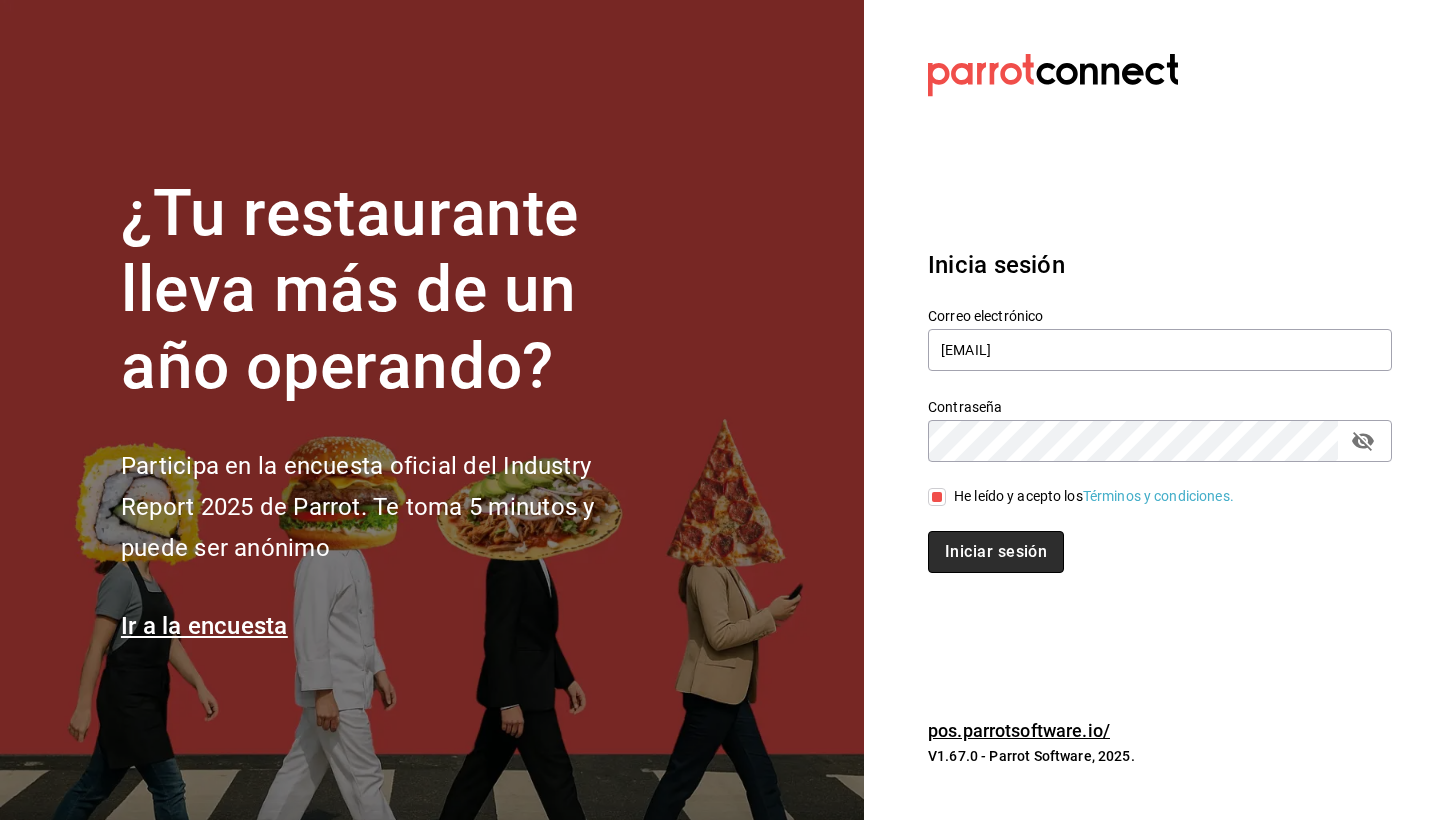 click on "Iniciar sesión" at bounding box center [996, 552] 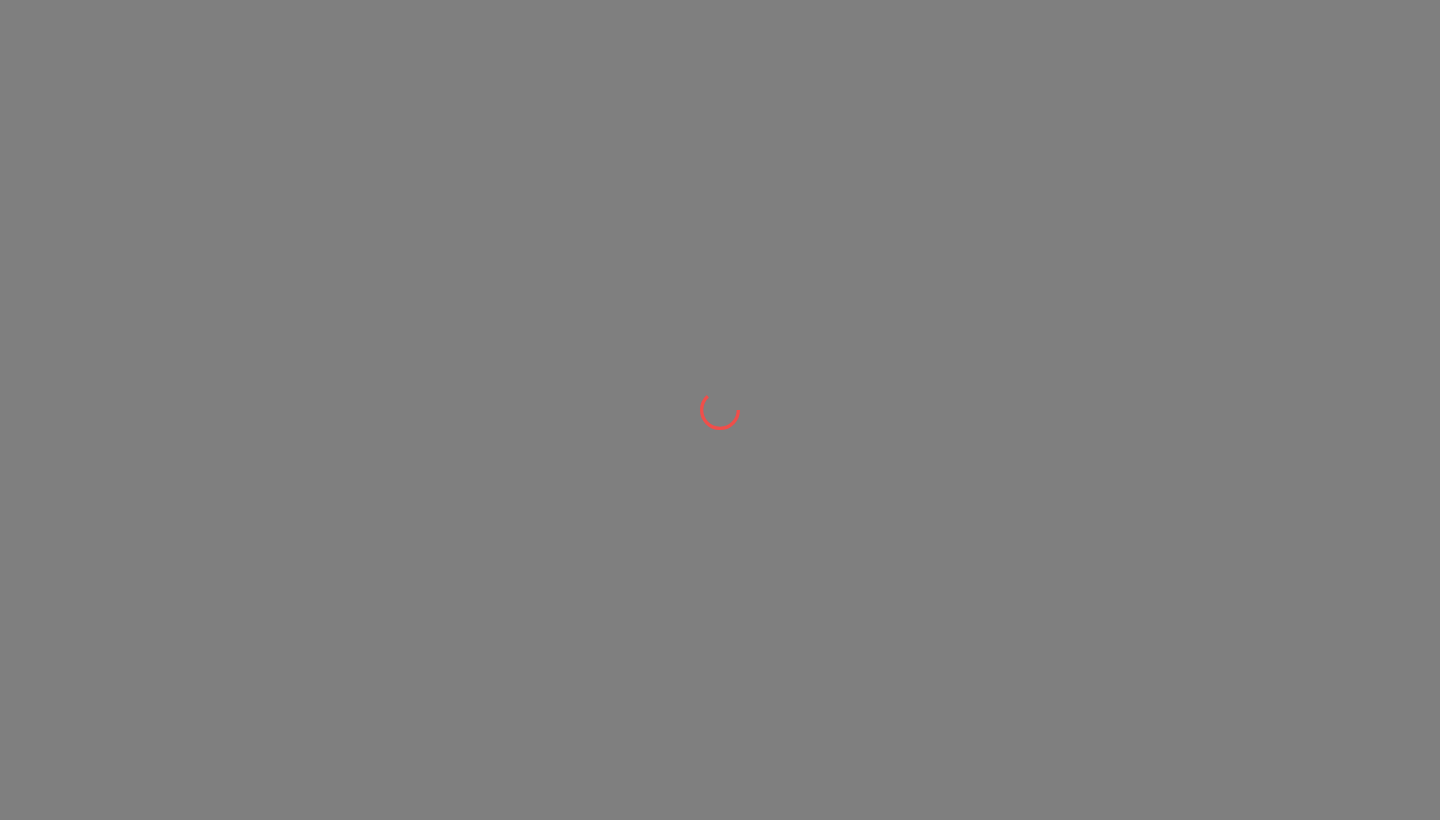 scroll, scrollTop: 0, scrollLeft: 0, axis: both 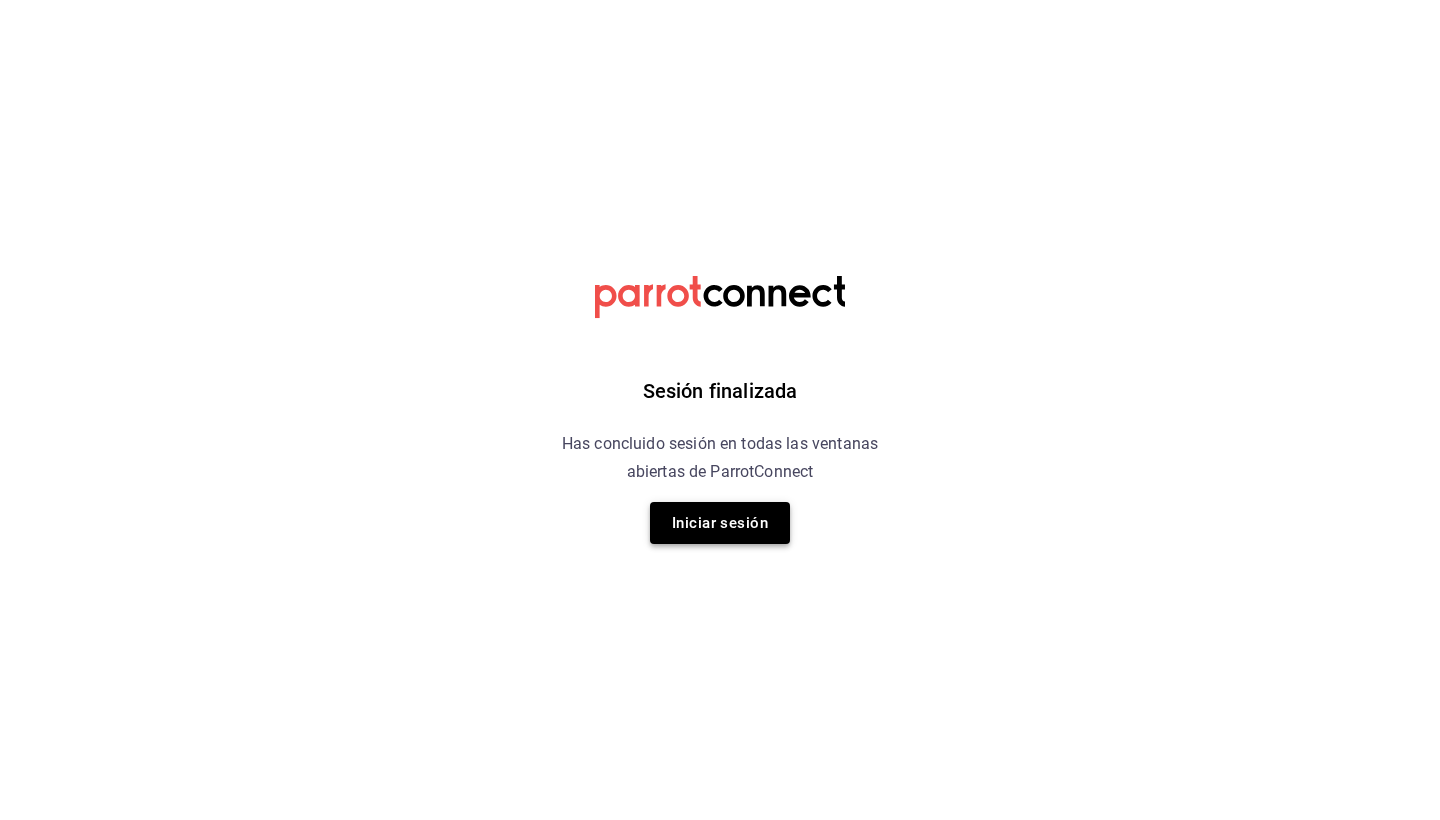 click on "Iniciar sesión" at bounding box center (720, 523) 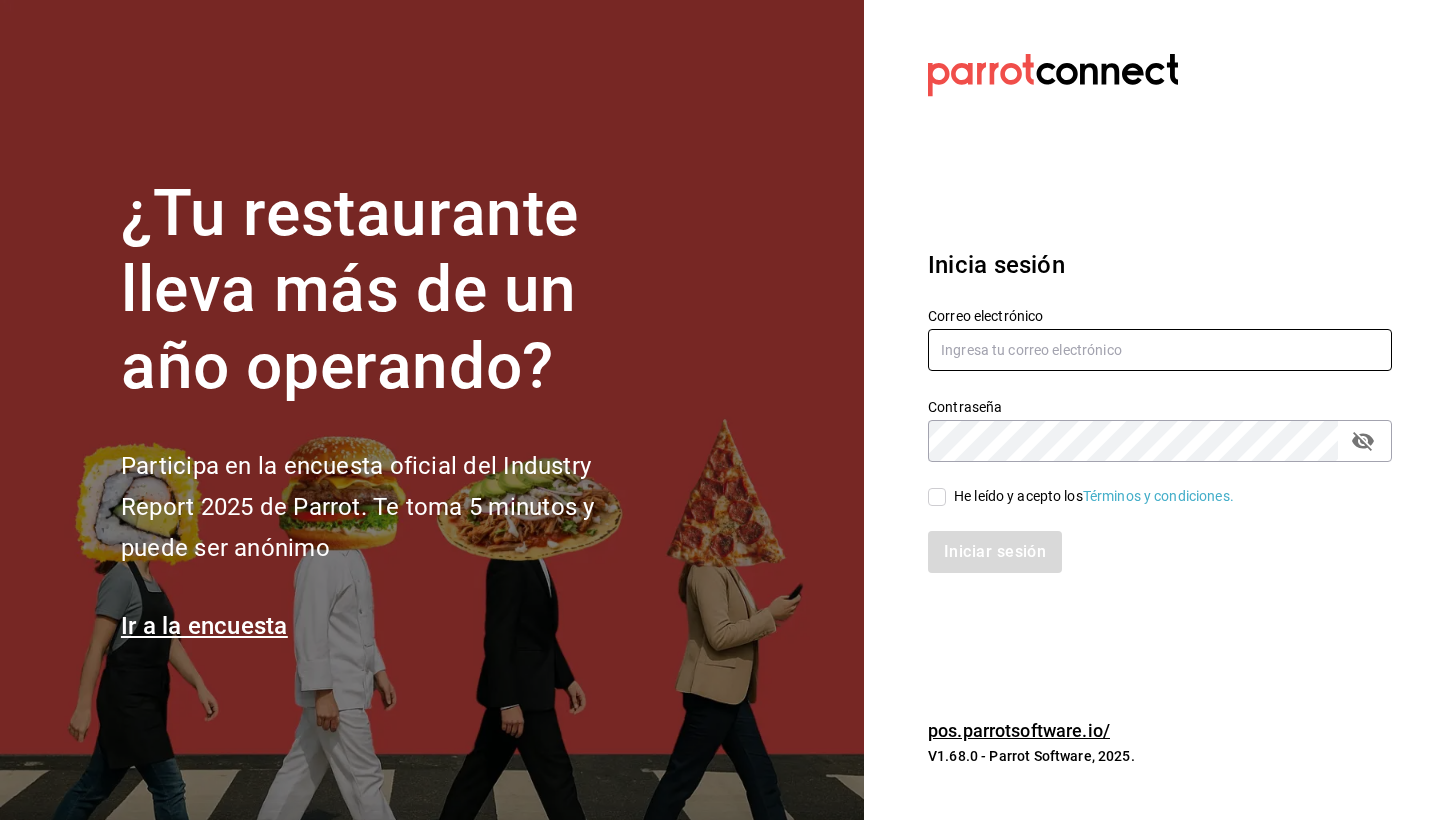 type on "[EMAIL]" 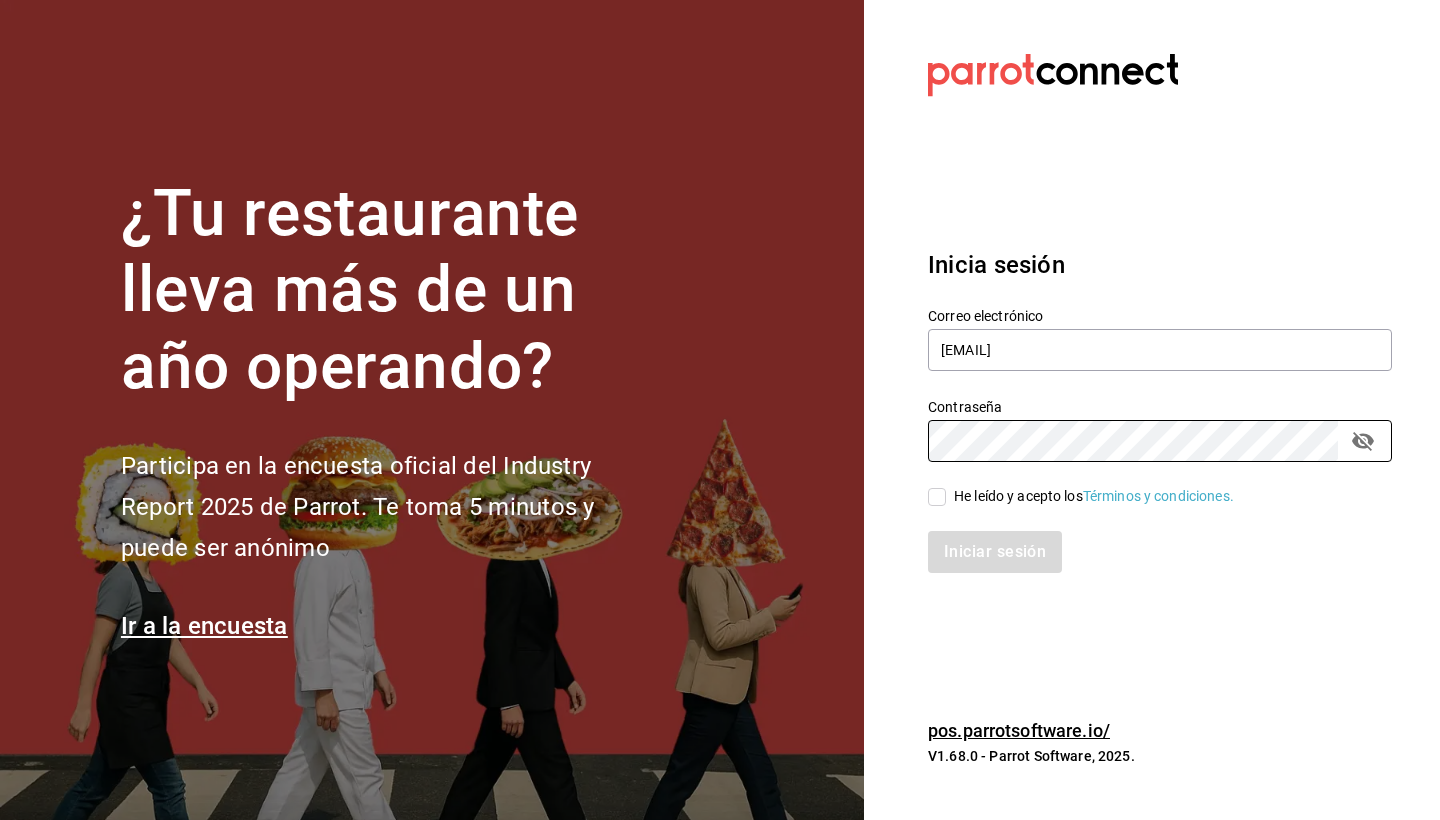 click on "He leído y acepto los  Términos y condiciones." at bounding box center (937, 497) 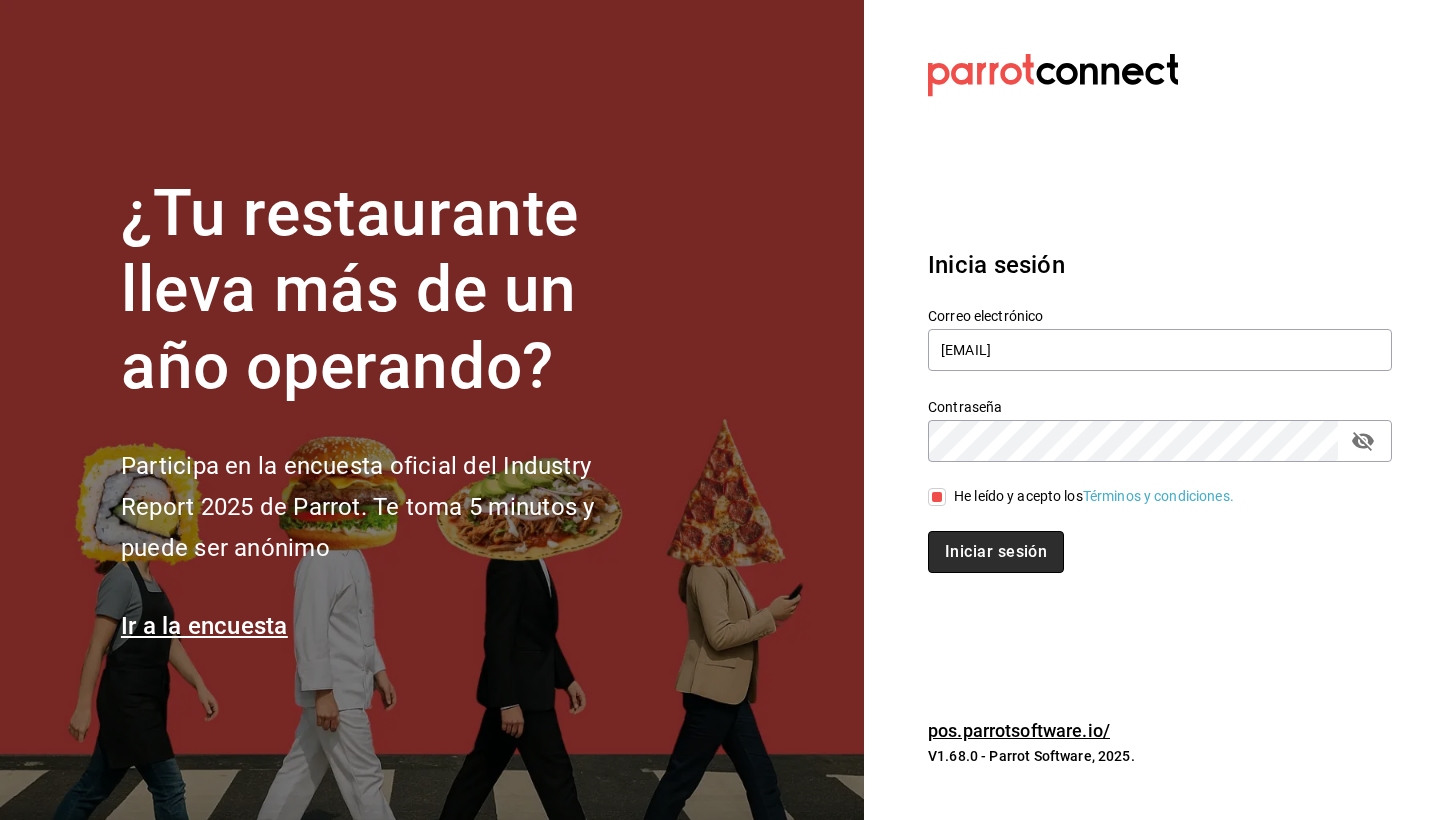 click on "Iniciar sesión" at bounding box center (996, 552) 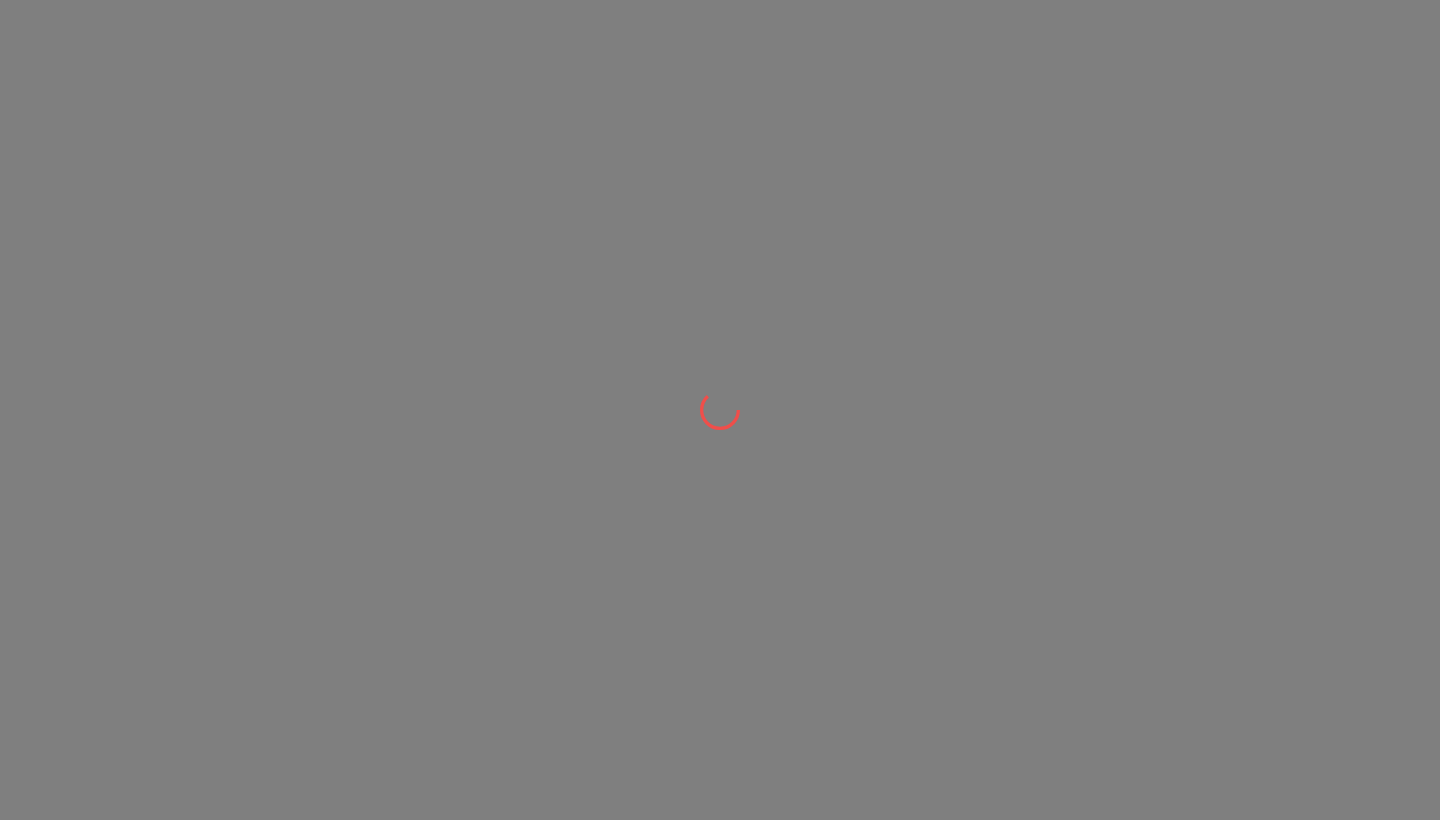 scroll, scrollTop: 0, scrollLeft: 0, axis: both 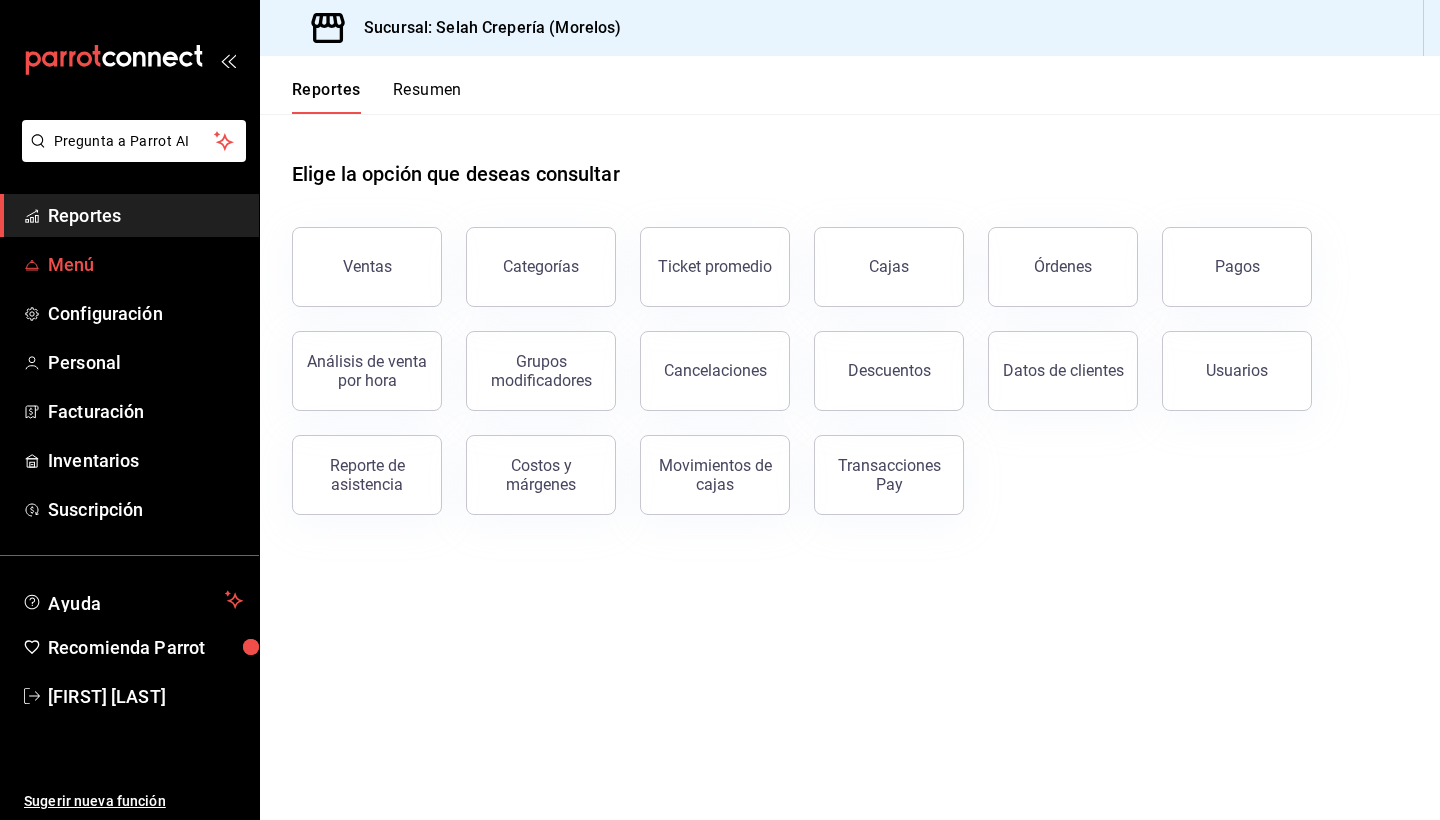 click on "Menú" at bounding box center (145, 264) 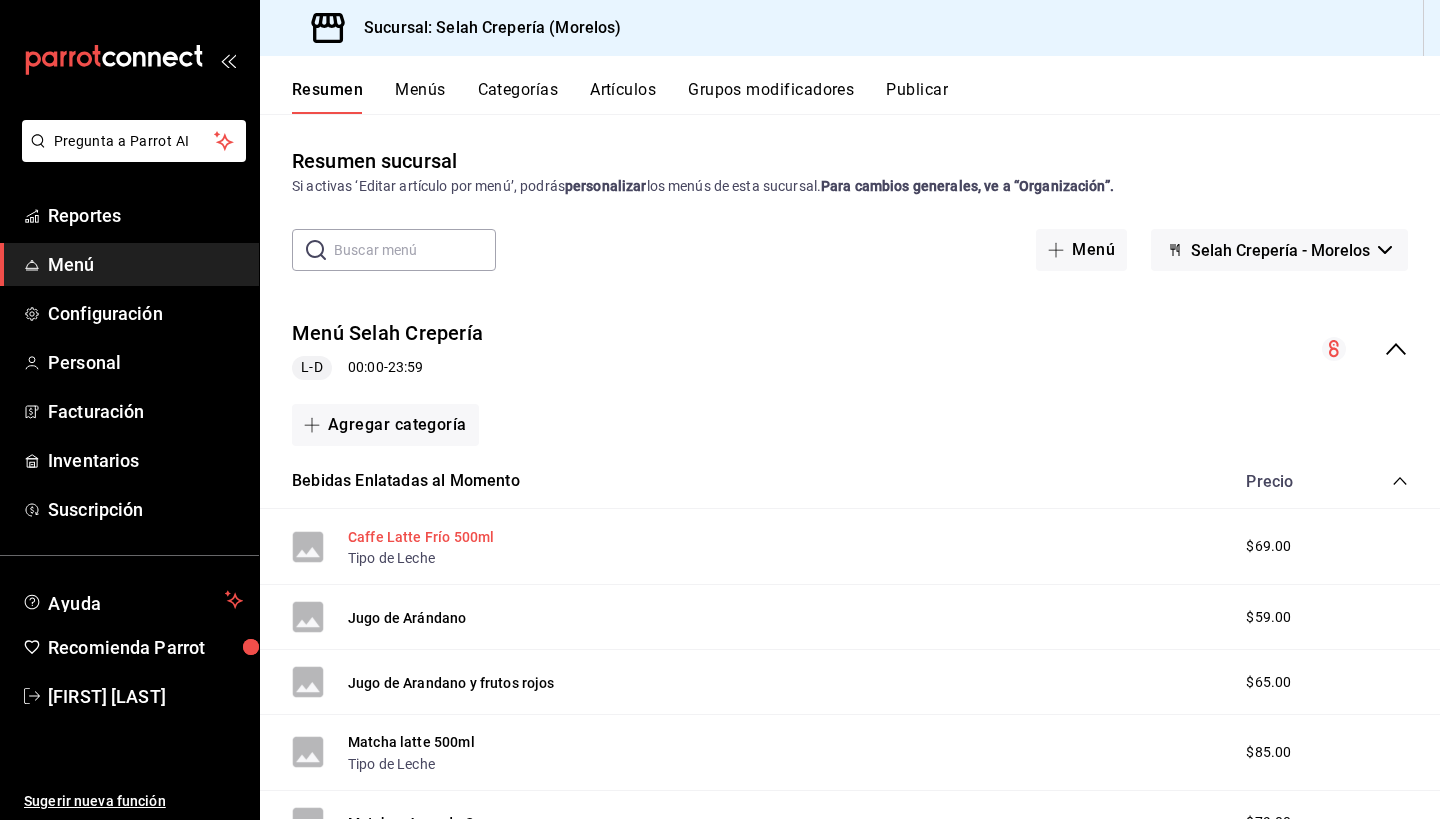 click on "Caffe Latte Frío 500ml" at bounding box center (421, 537) 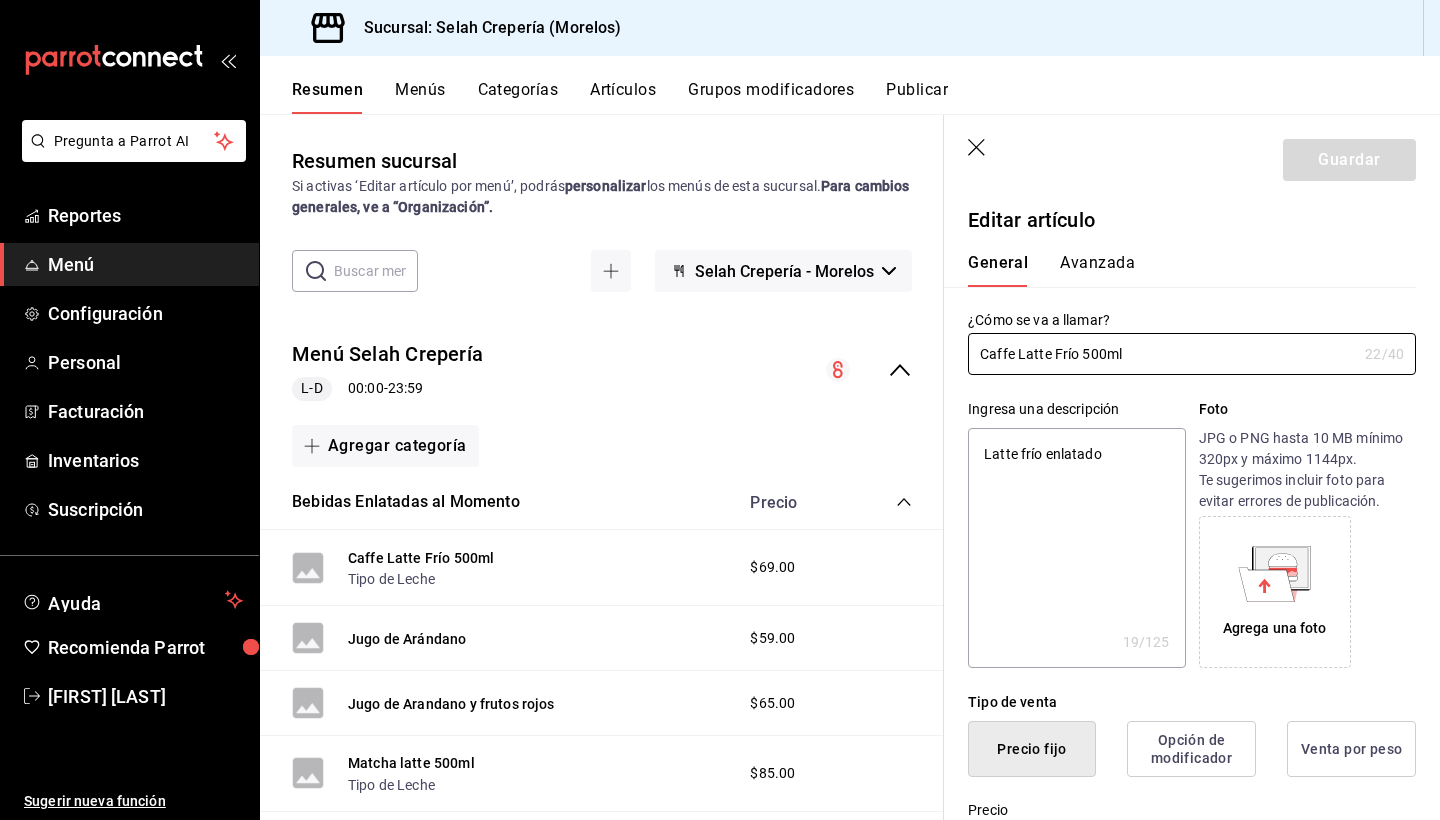 type on "x" 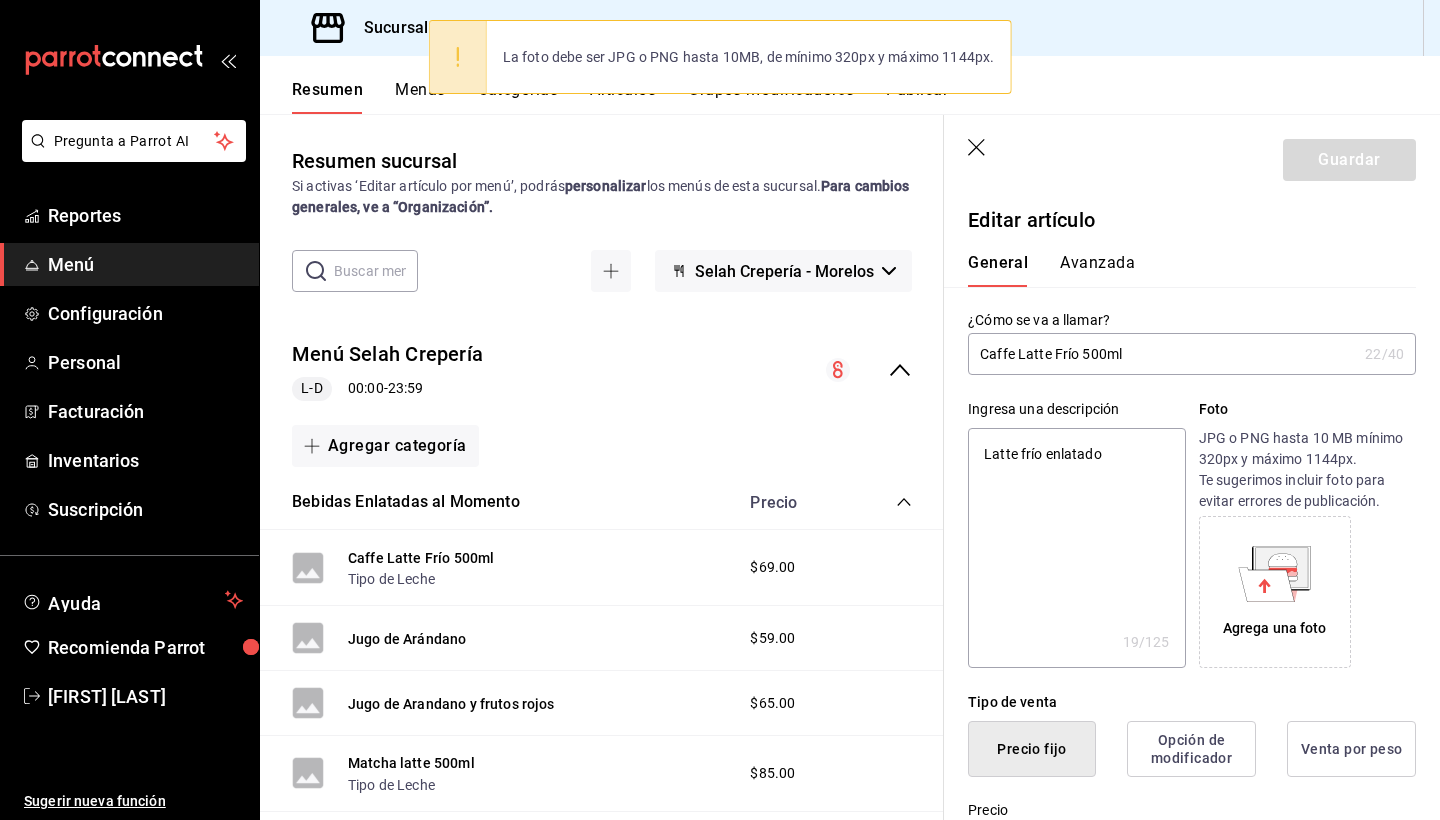 click on "Agrega una foto" at bounding box center (1275, 592) 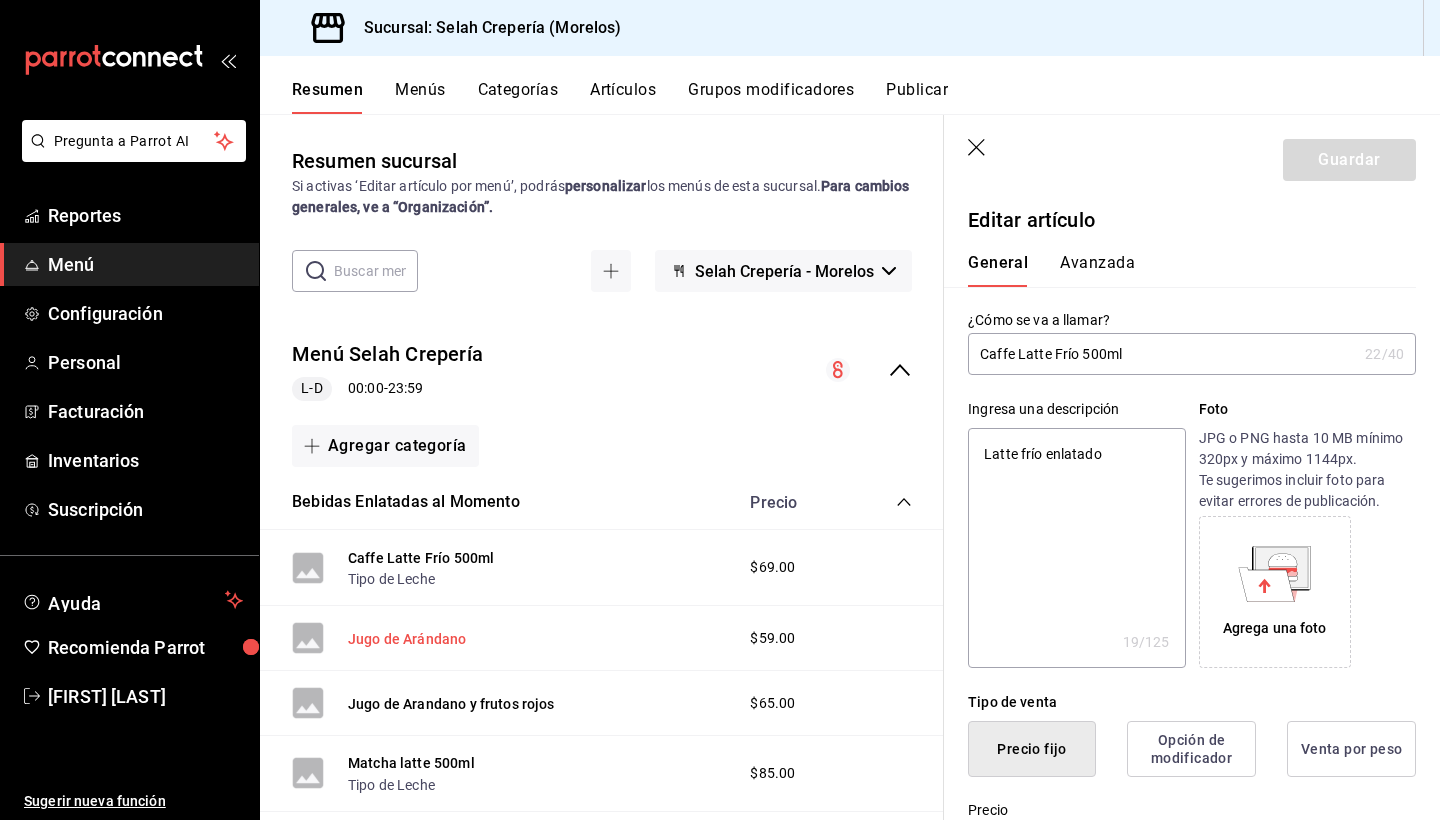 click on "Jugo de Arándano" at bounding box center (407, 639) 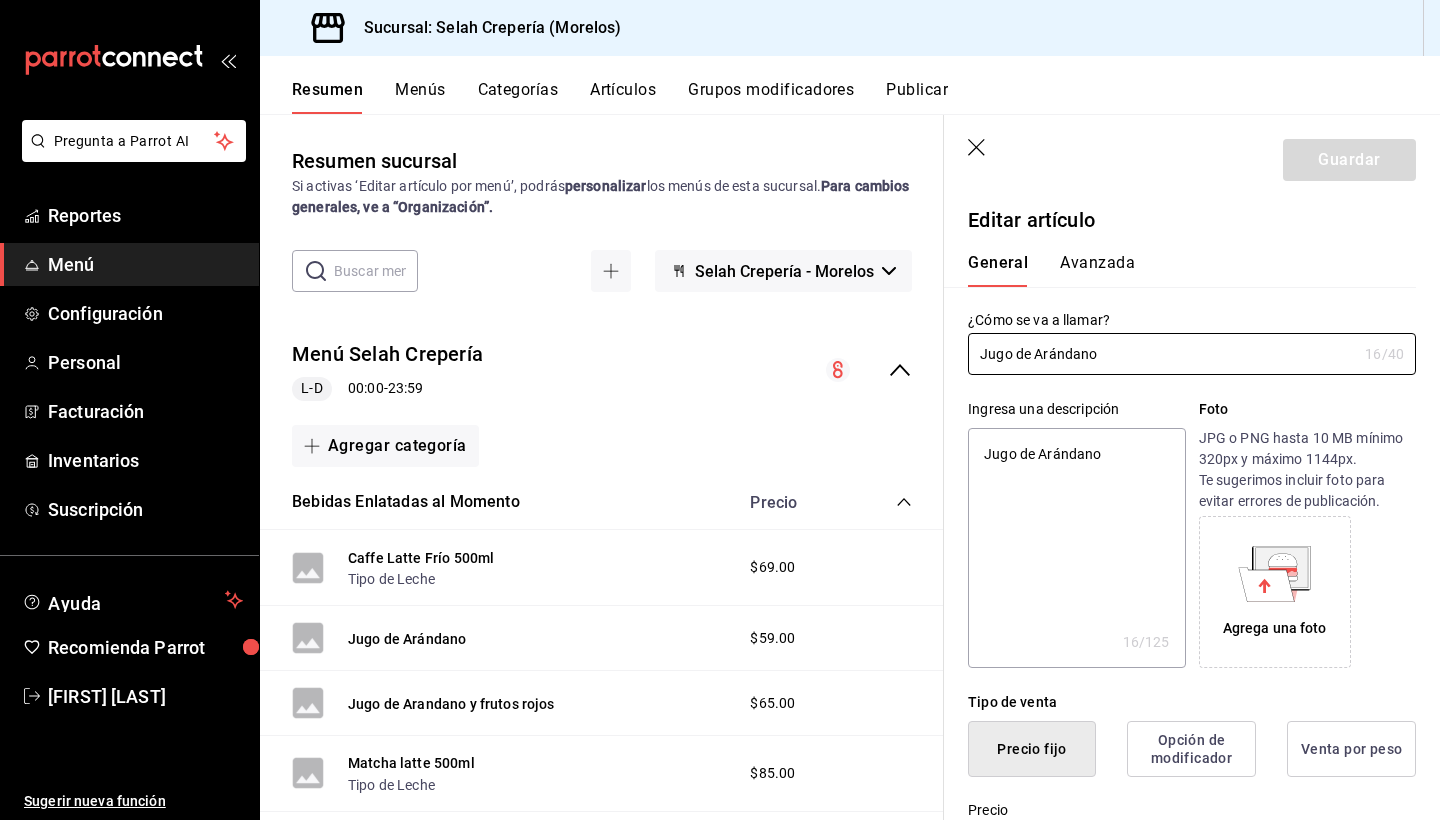 click 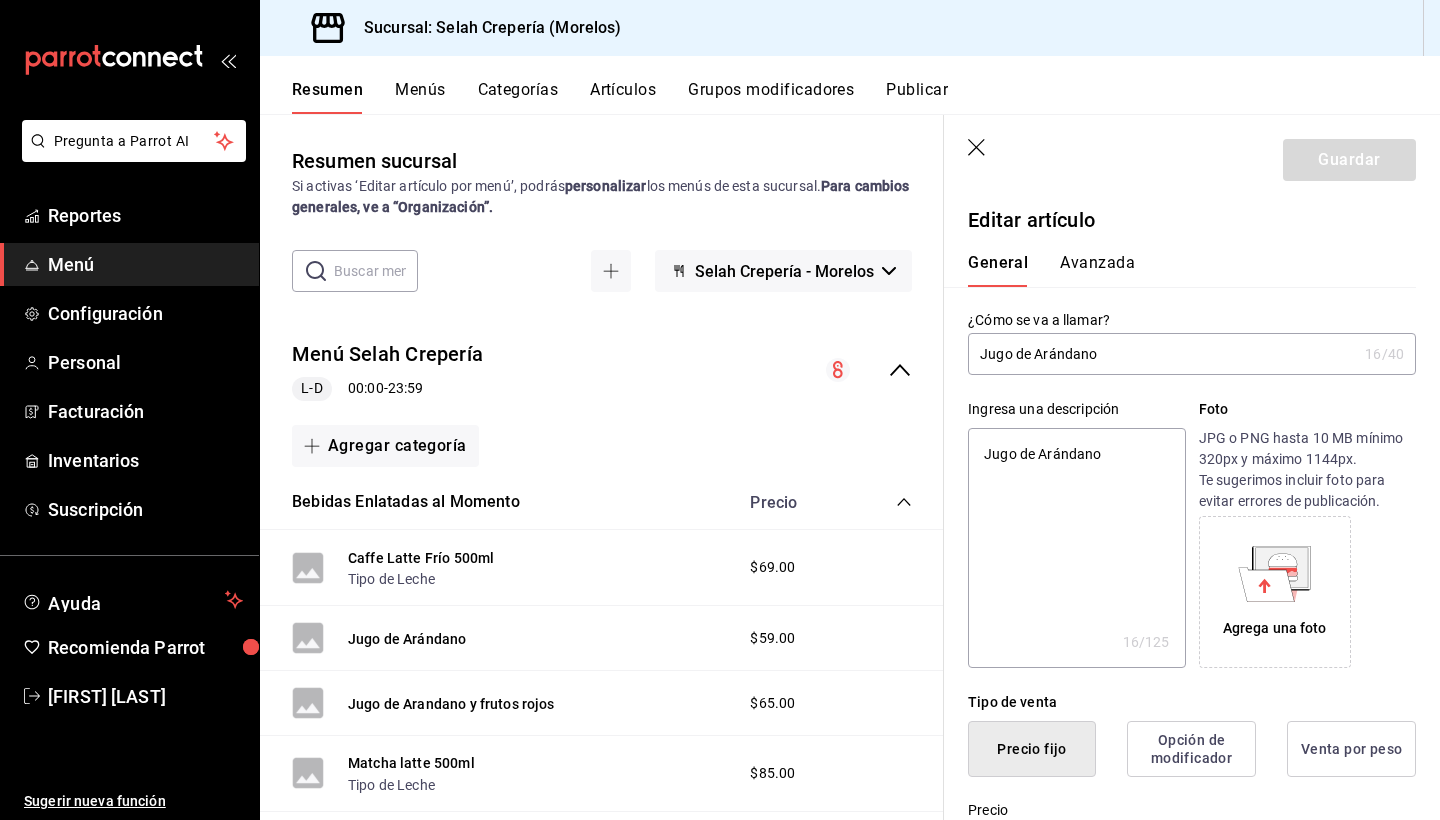 click 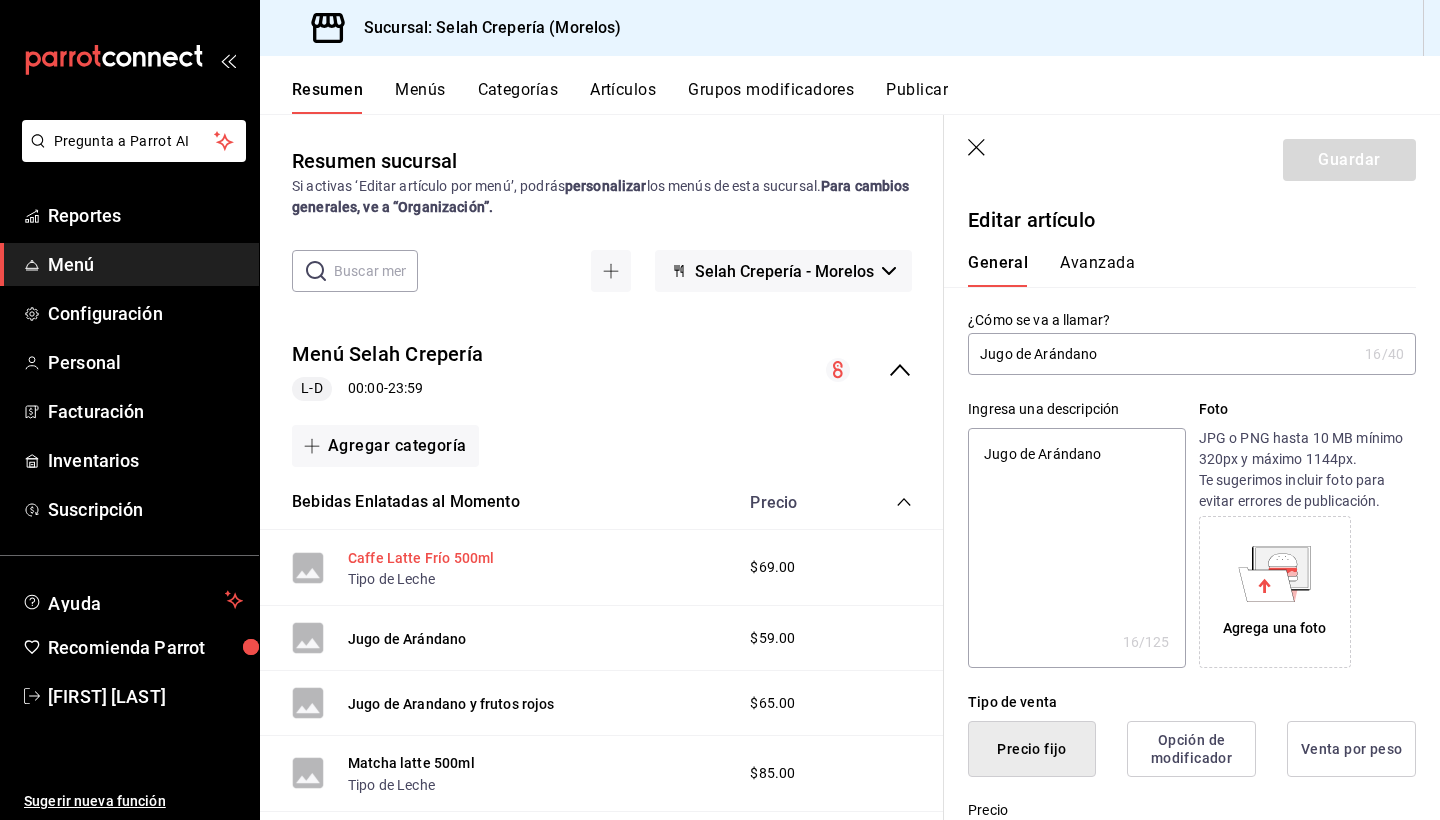 click on "Caffe Latte Frío 500ml" at bounding box center [421, 558] 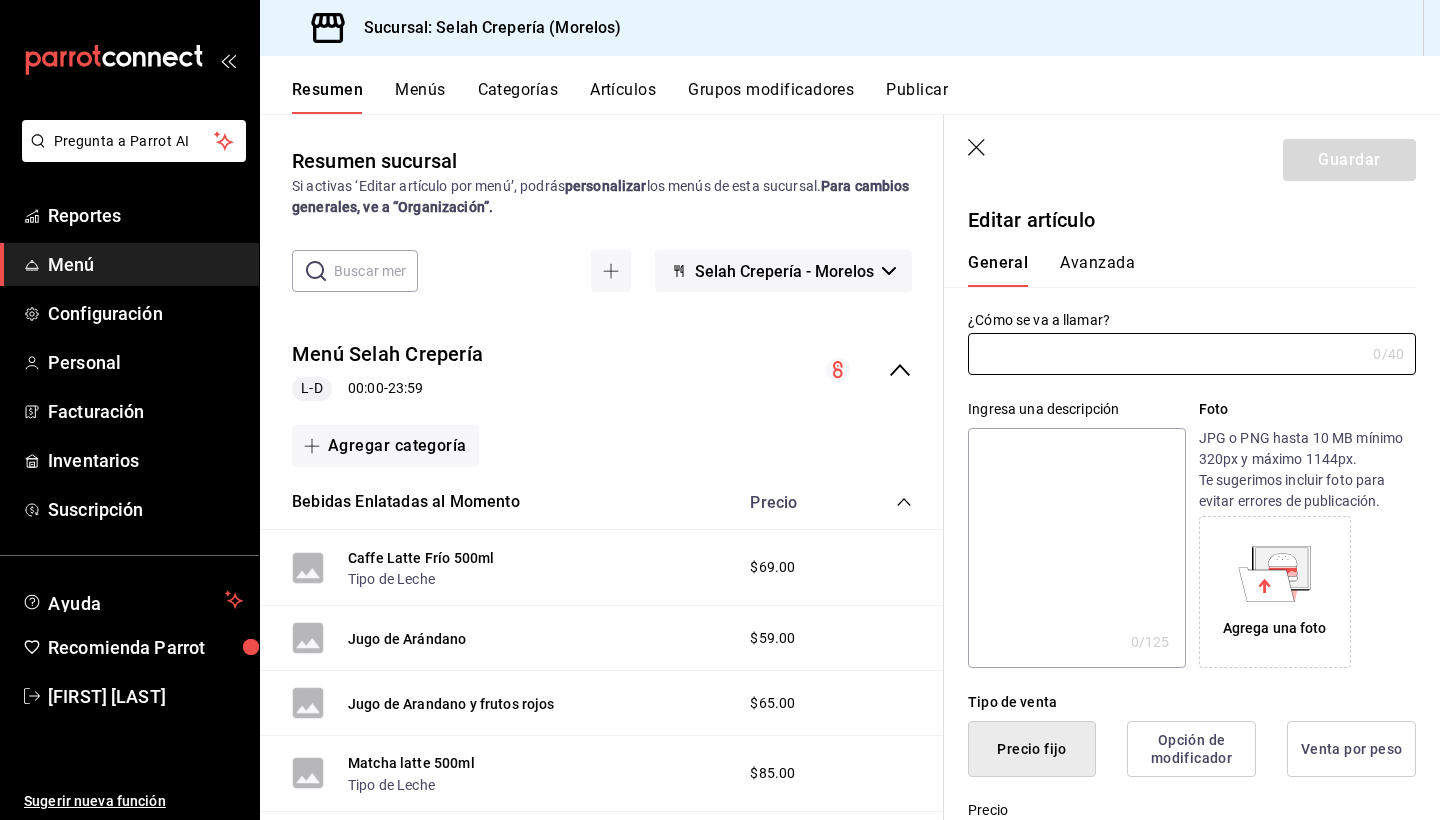 type on "Caffe Latte Frío 500ml" 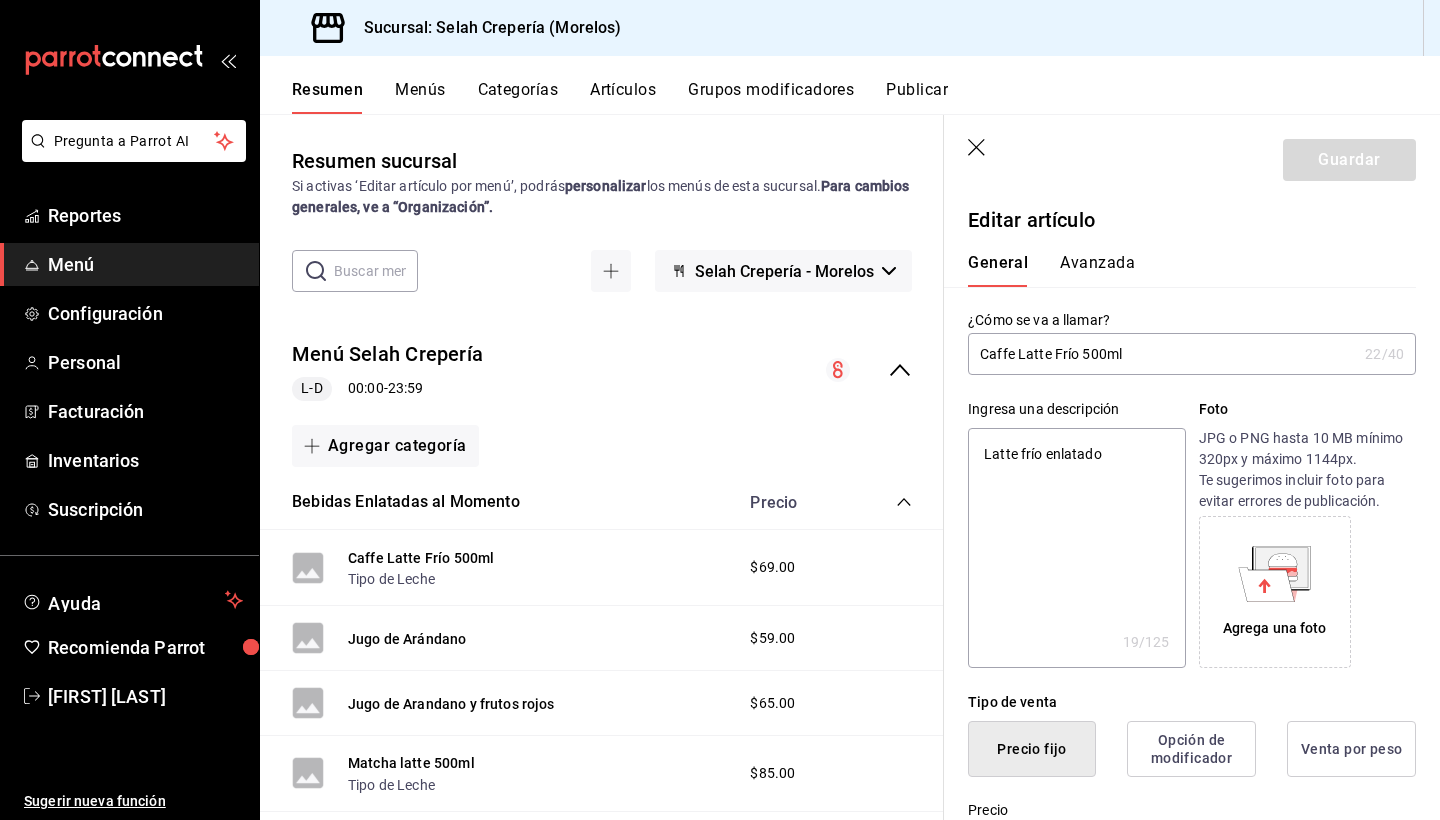 click 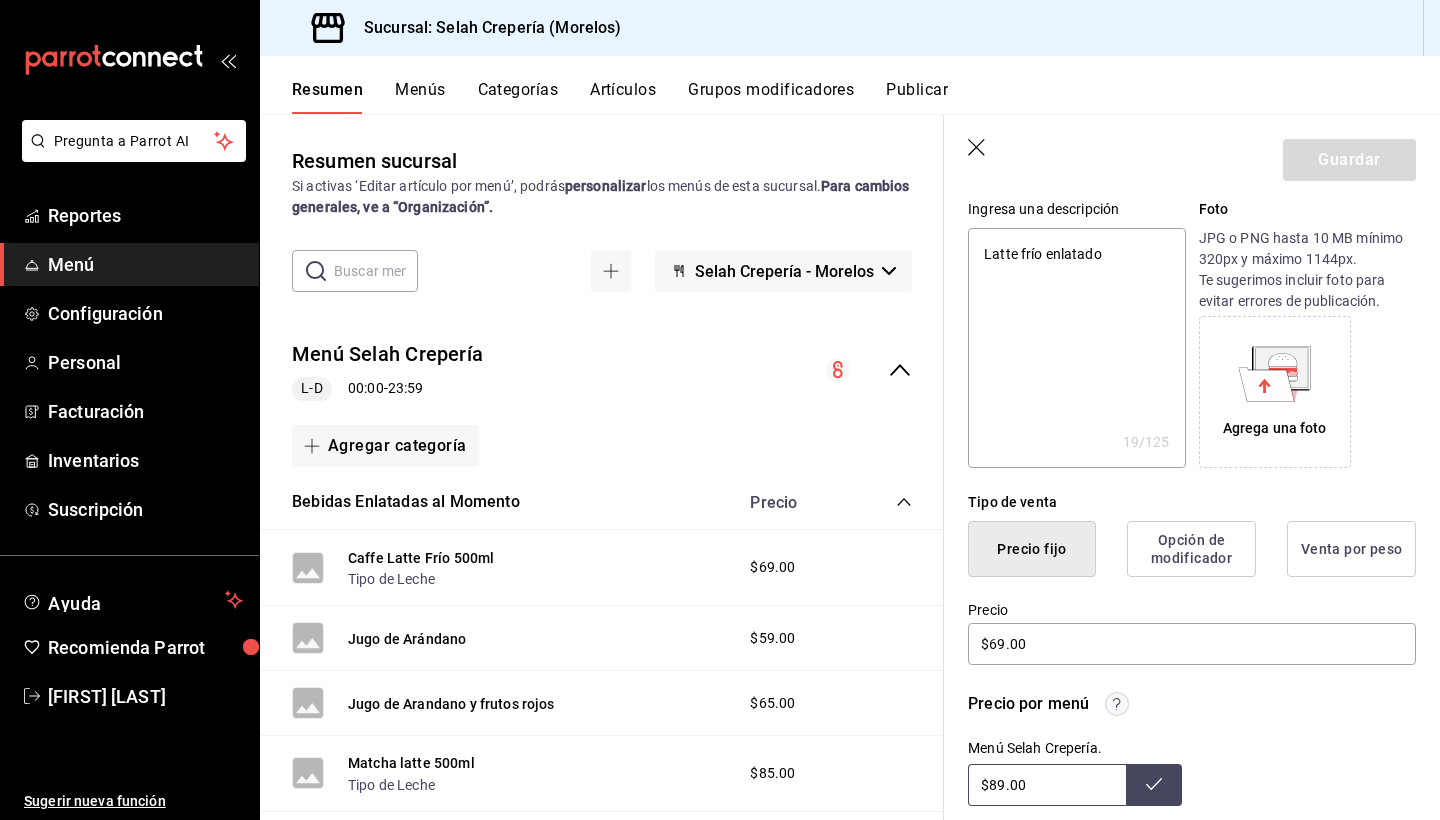 scroll, scrollTop: 210, scrollLeft: 0, axis: vertical 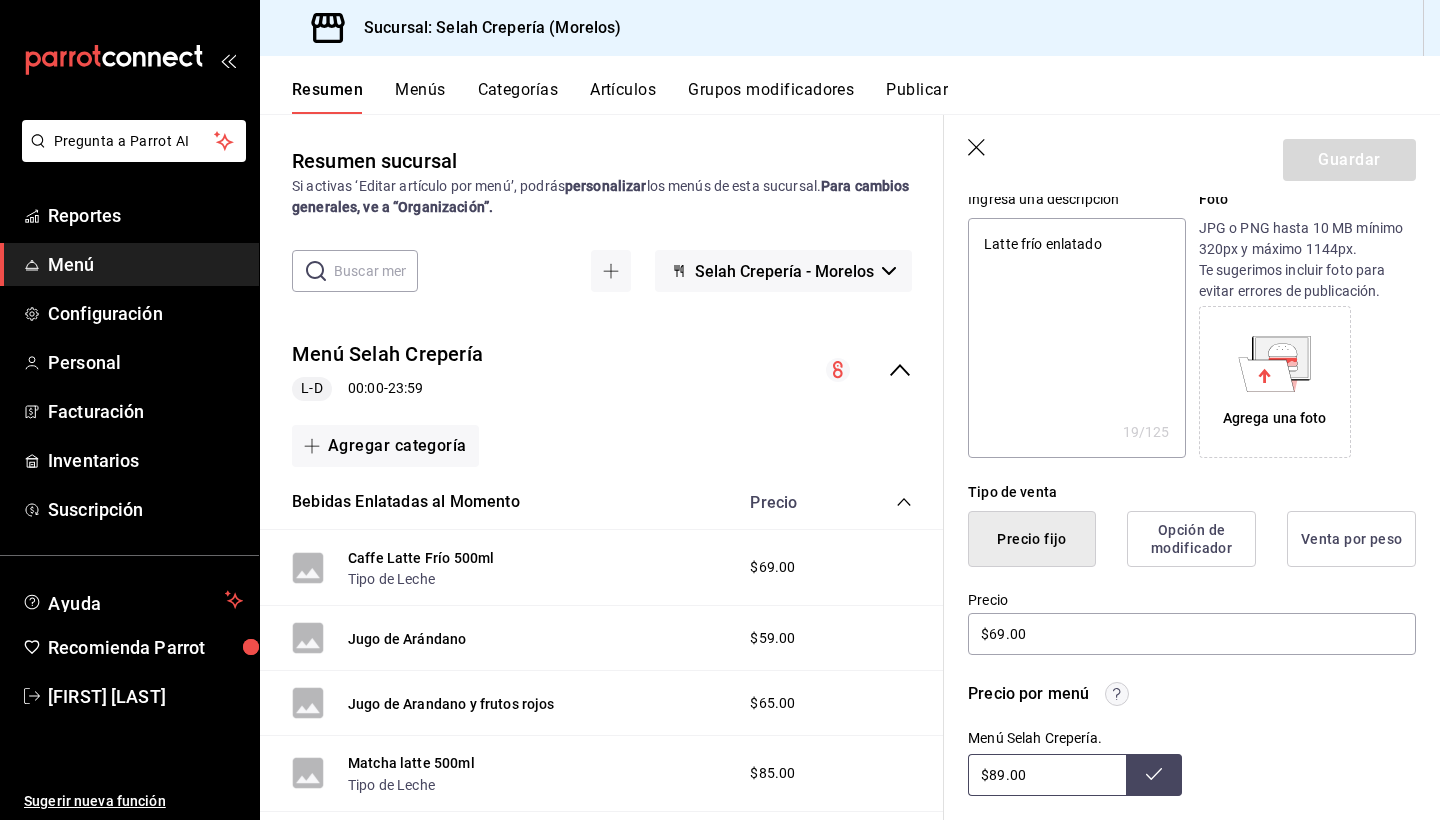 click at bounding box center (376, 271) 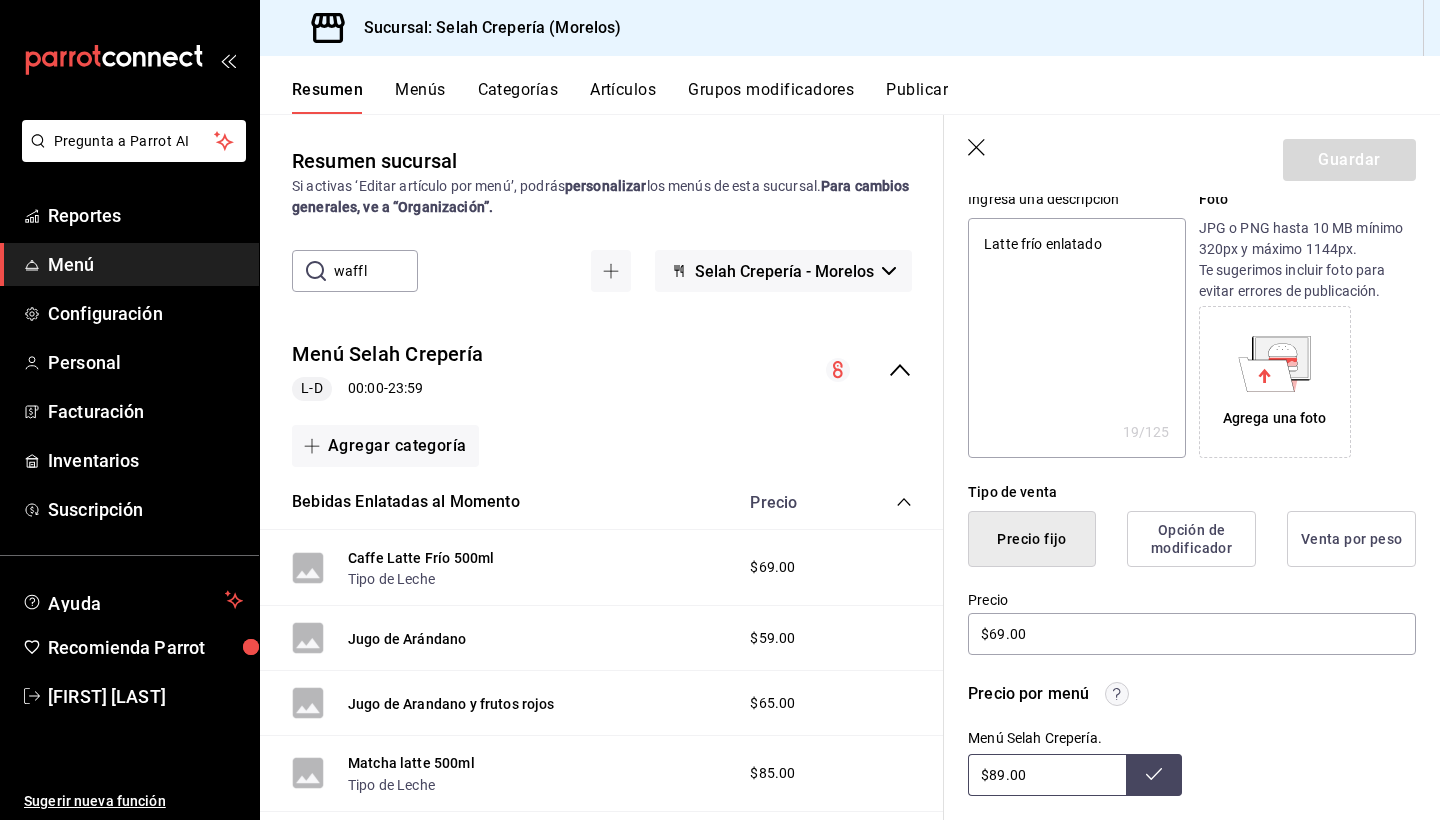 type on "waffle" 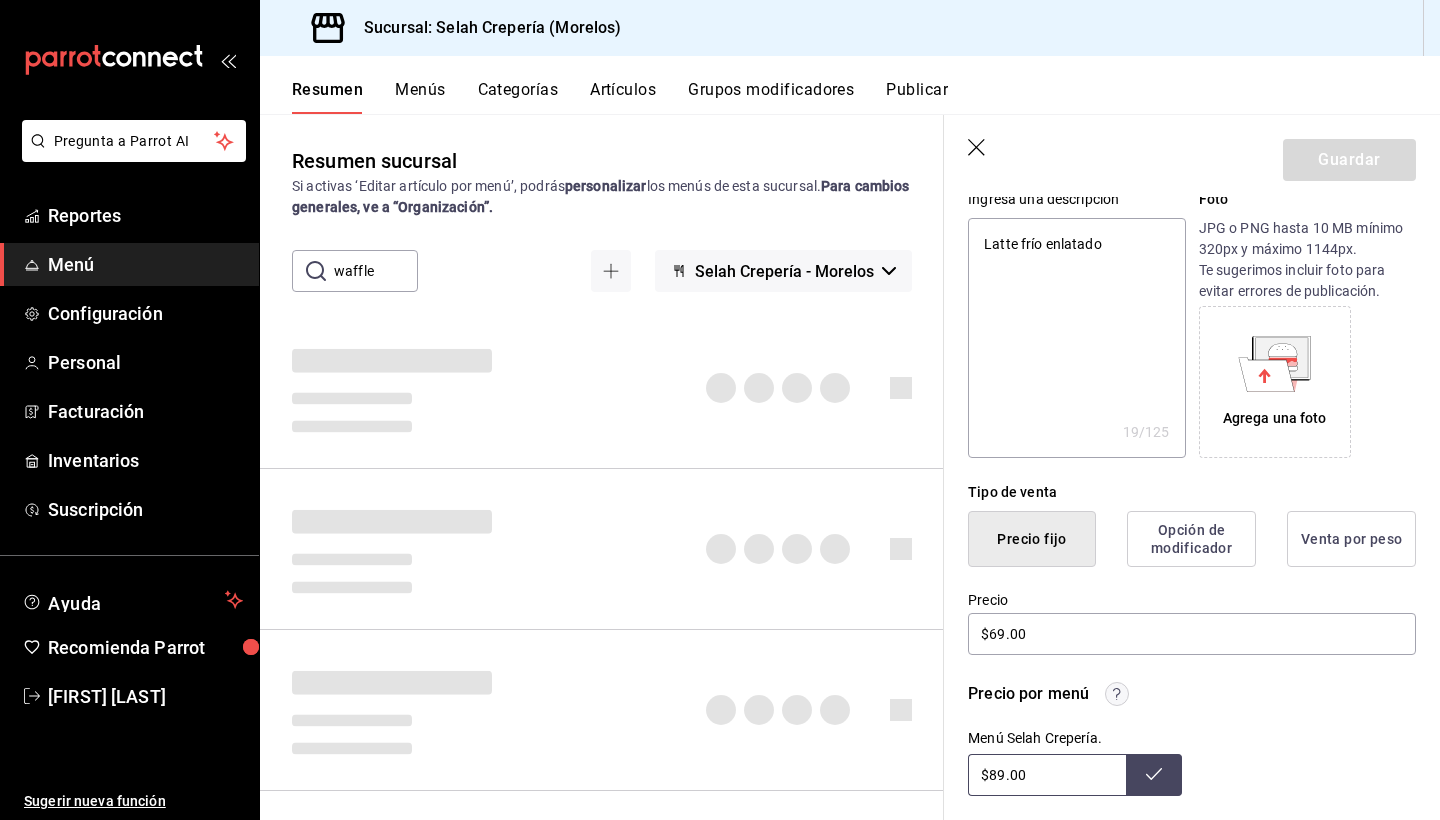 type on "x" 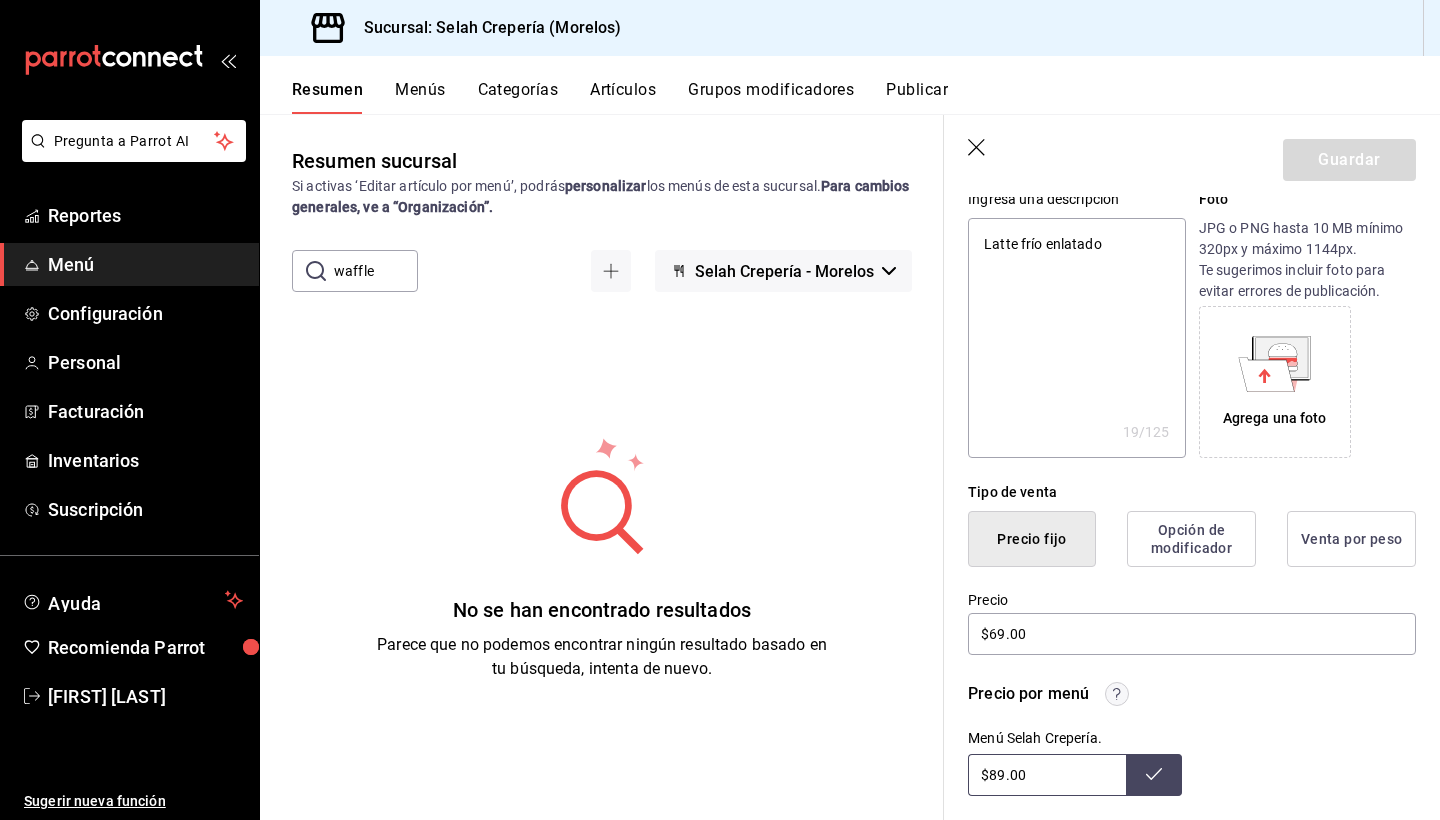 type on "waffl" 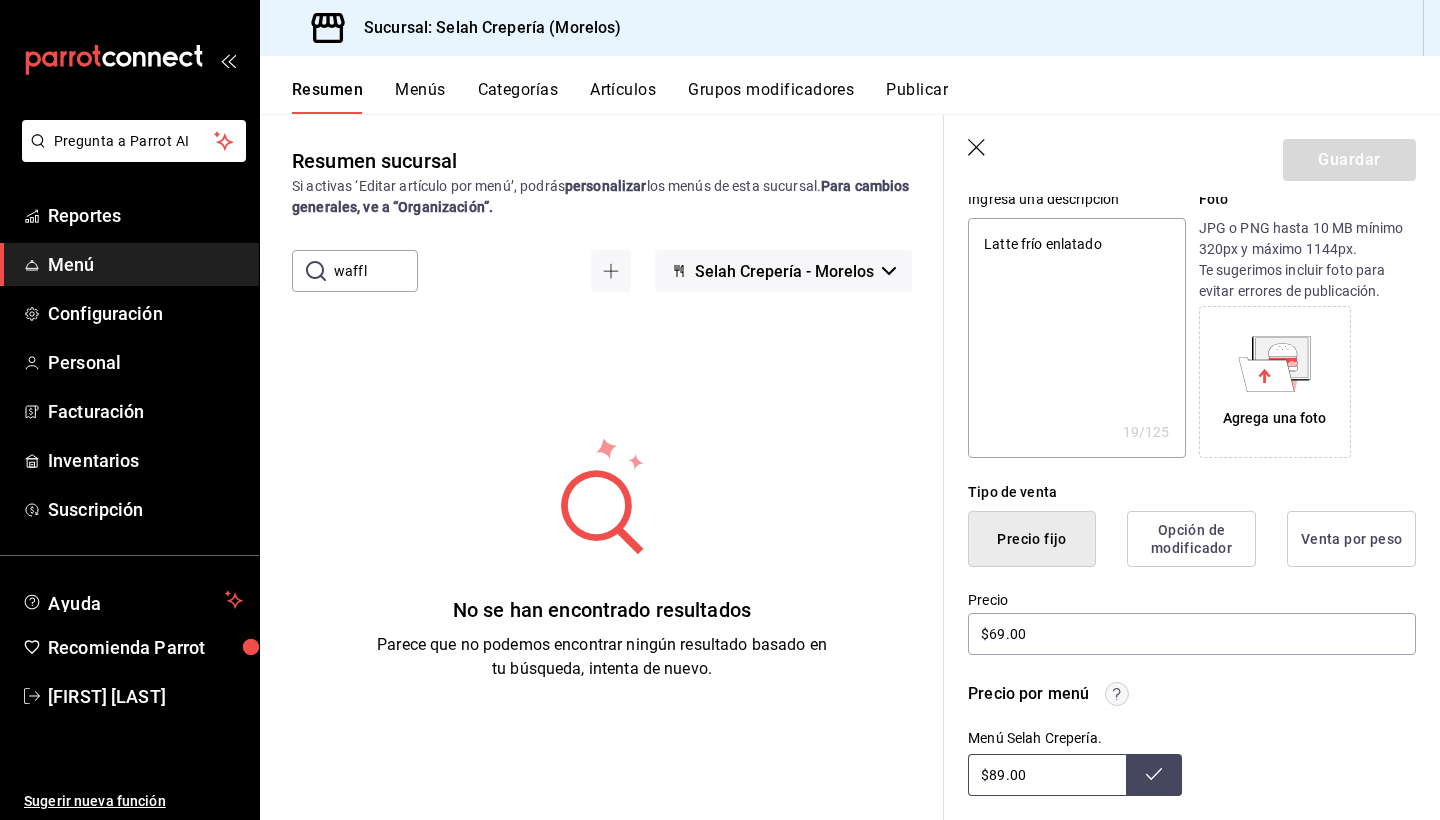 type on "x" 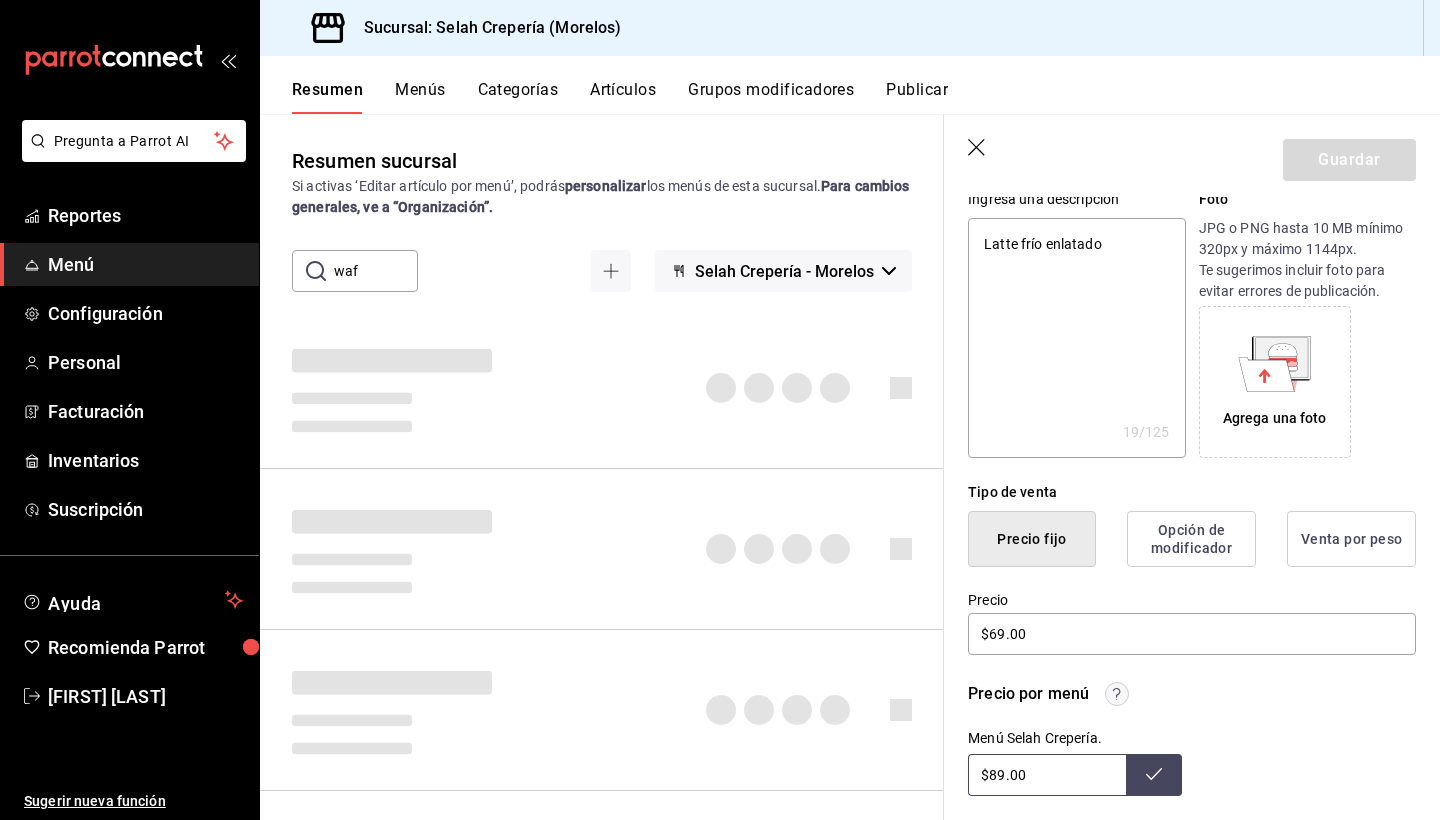 type on "wa" 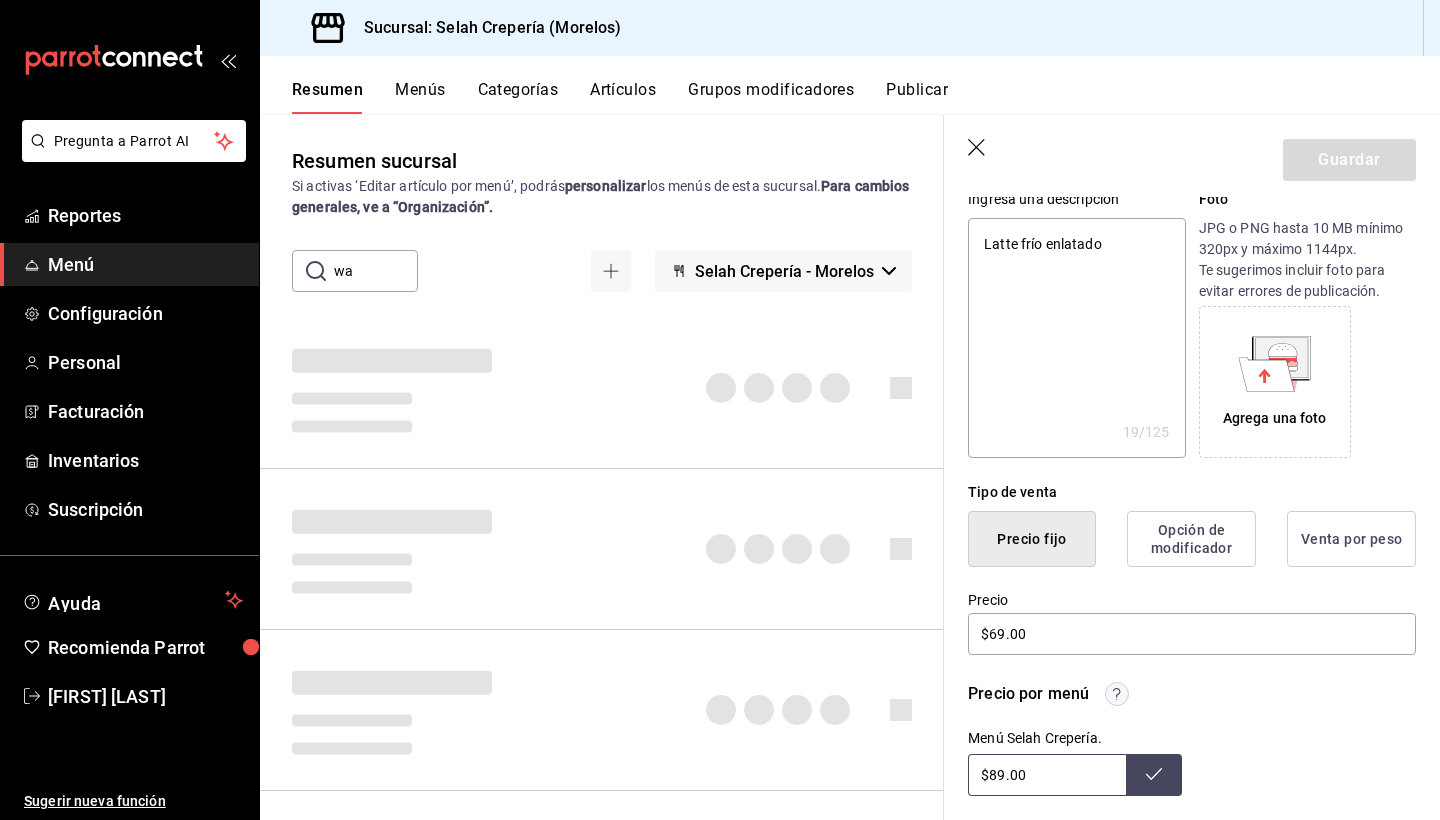 type on "x" 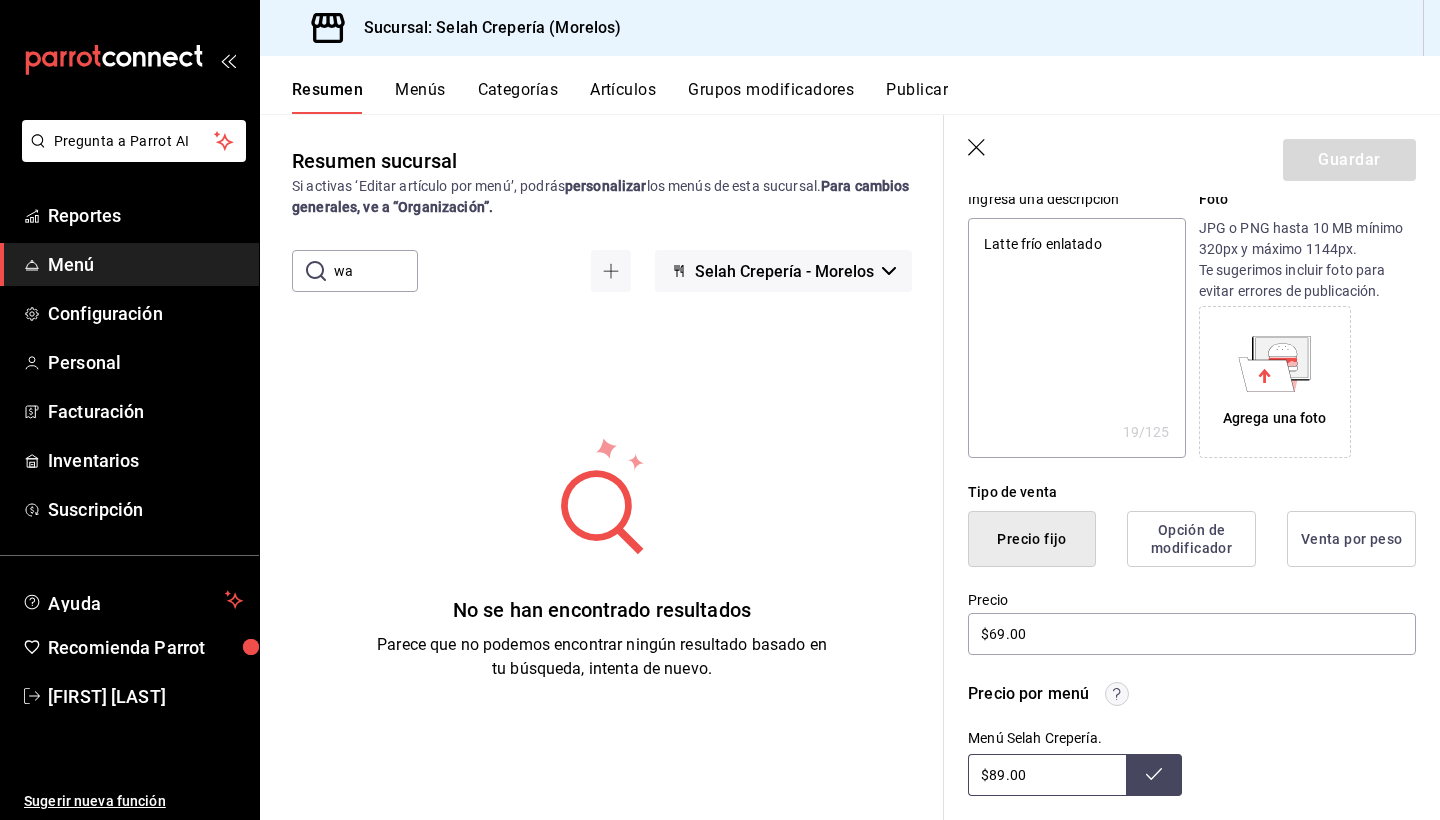 type on "w" 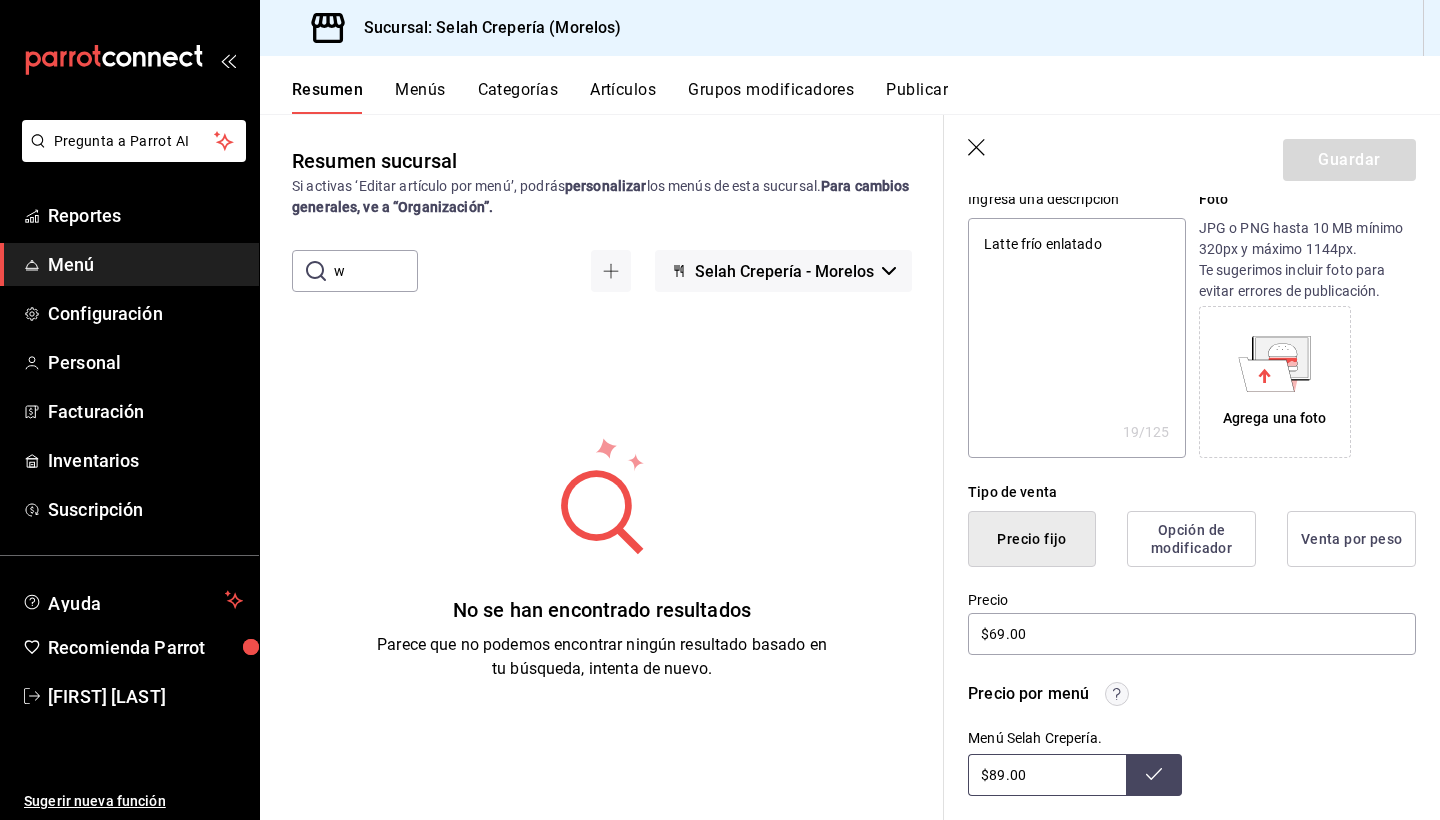 type 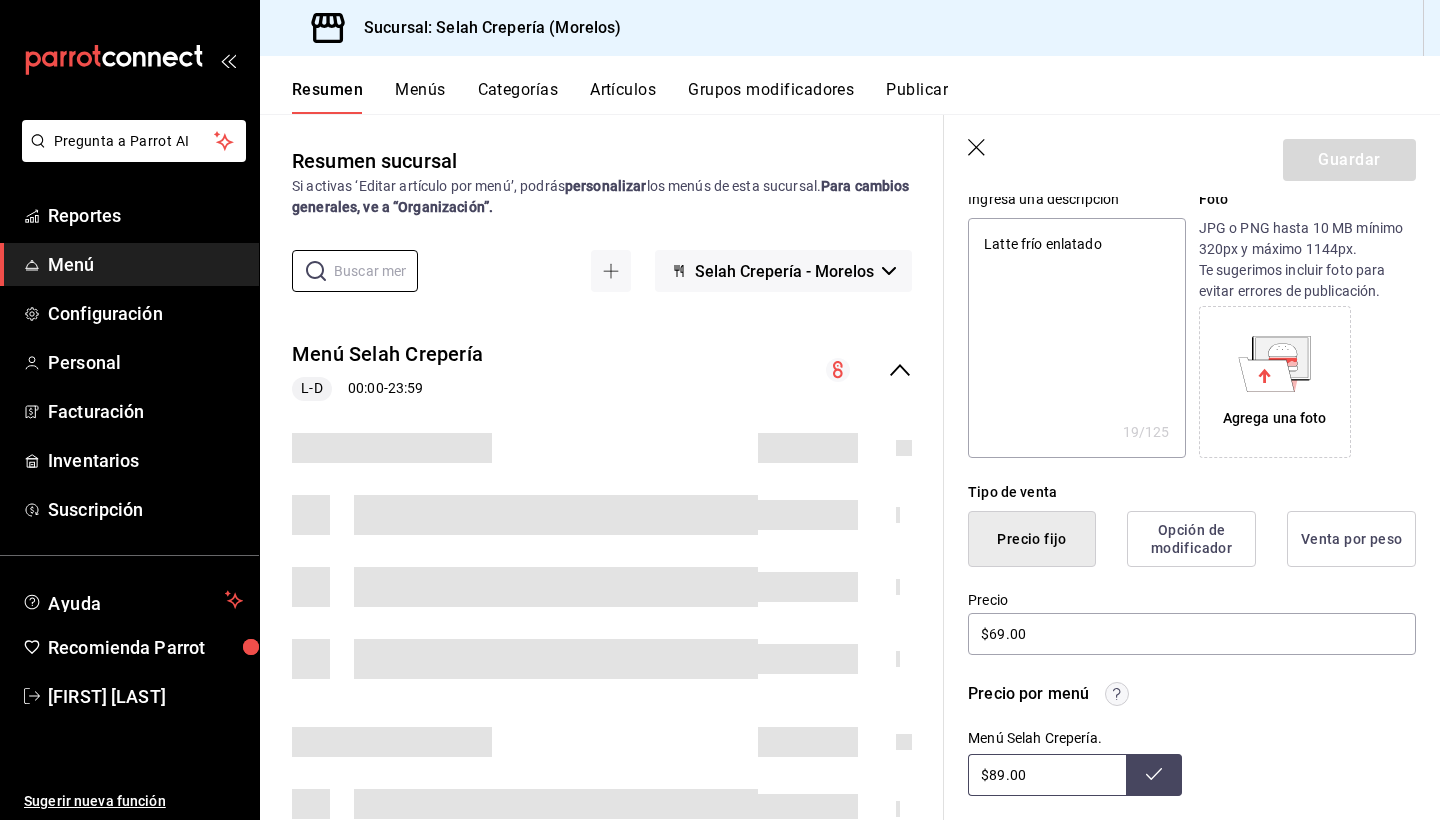 type on "x" 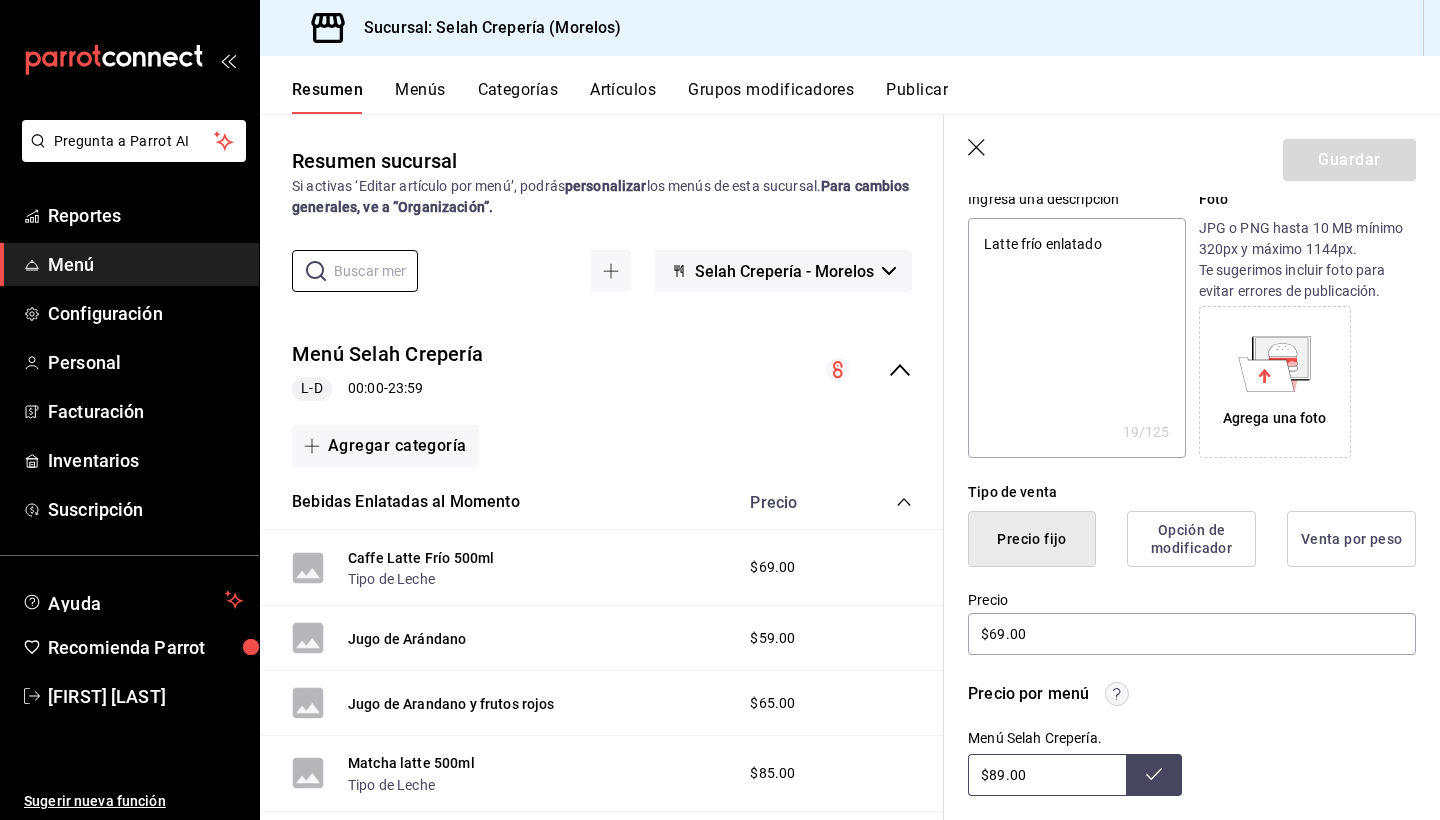 click 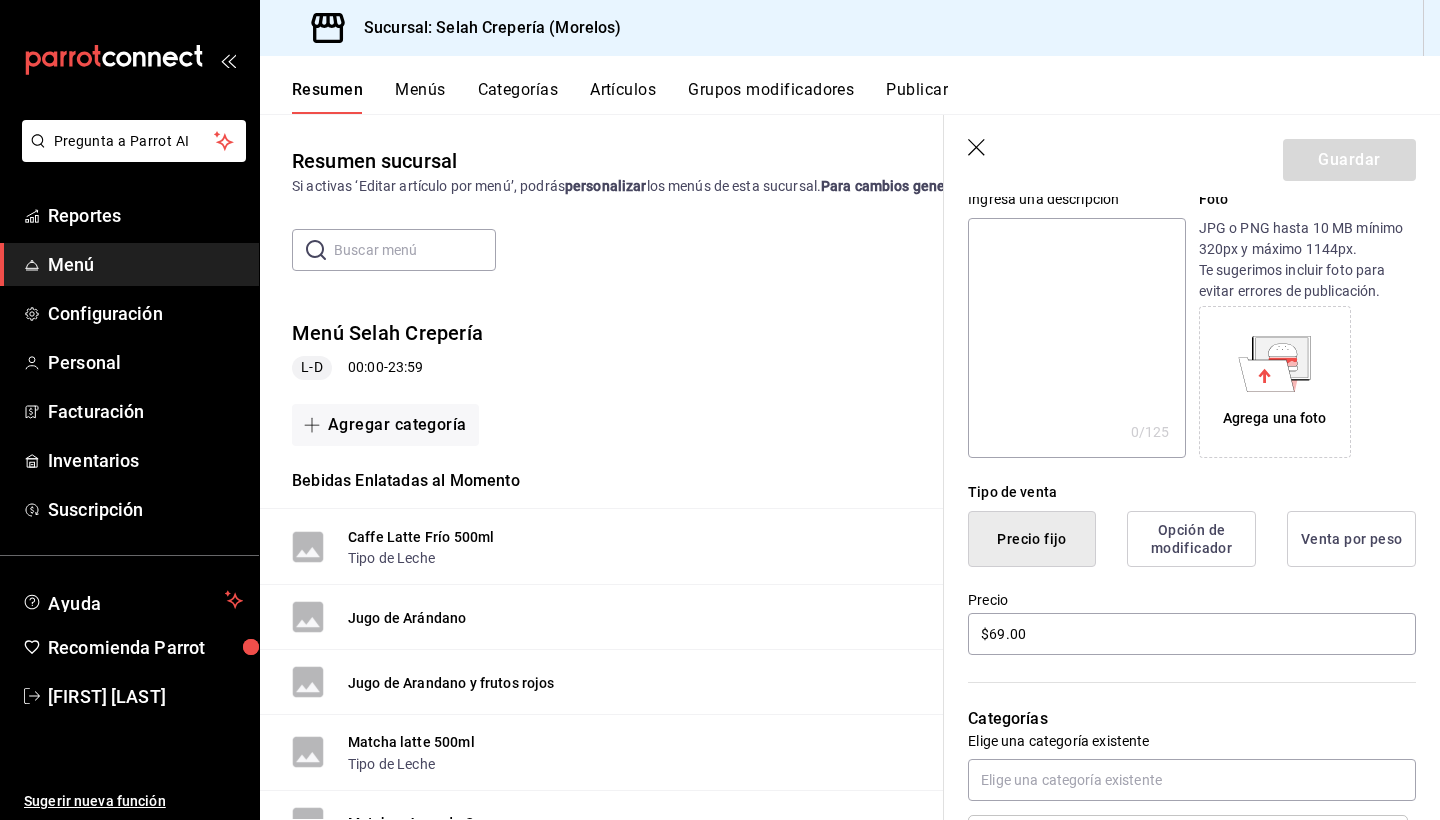scroll, scrollTop: 0, scrollLeft: 0, axis: both 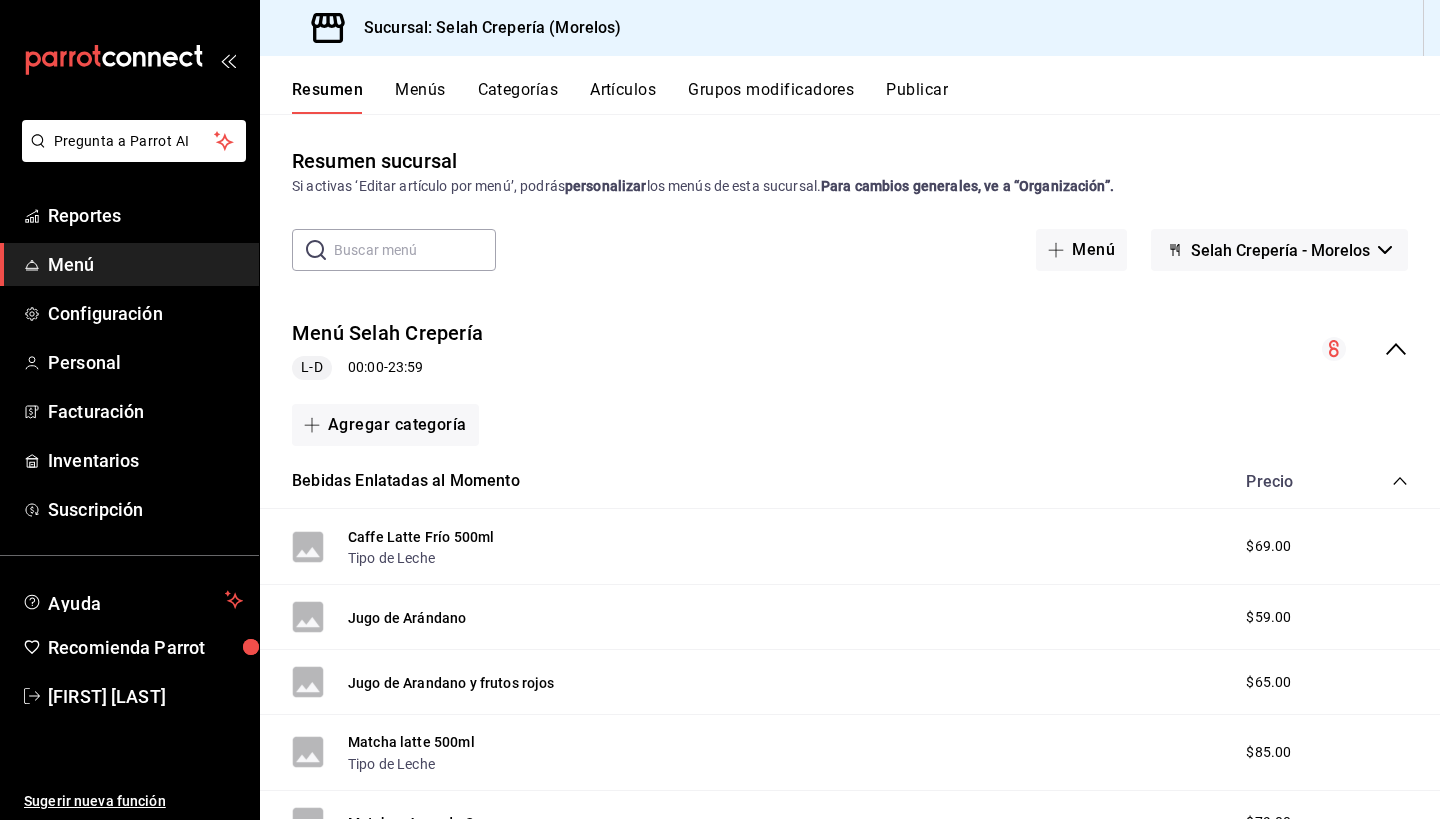 click 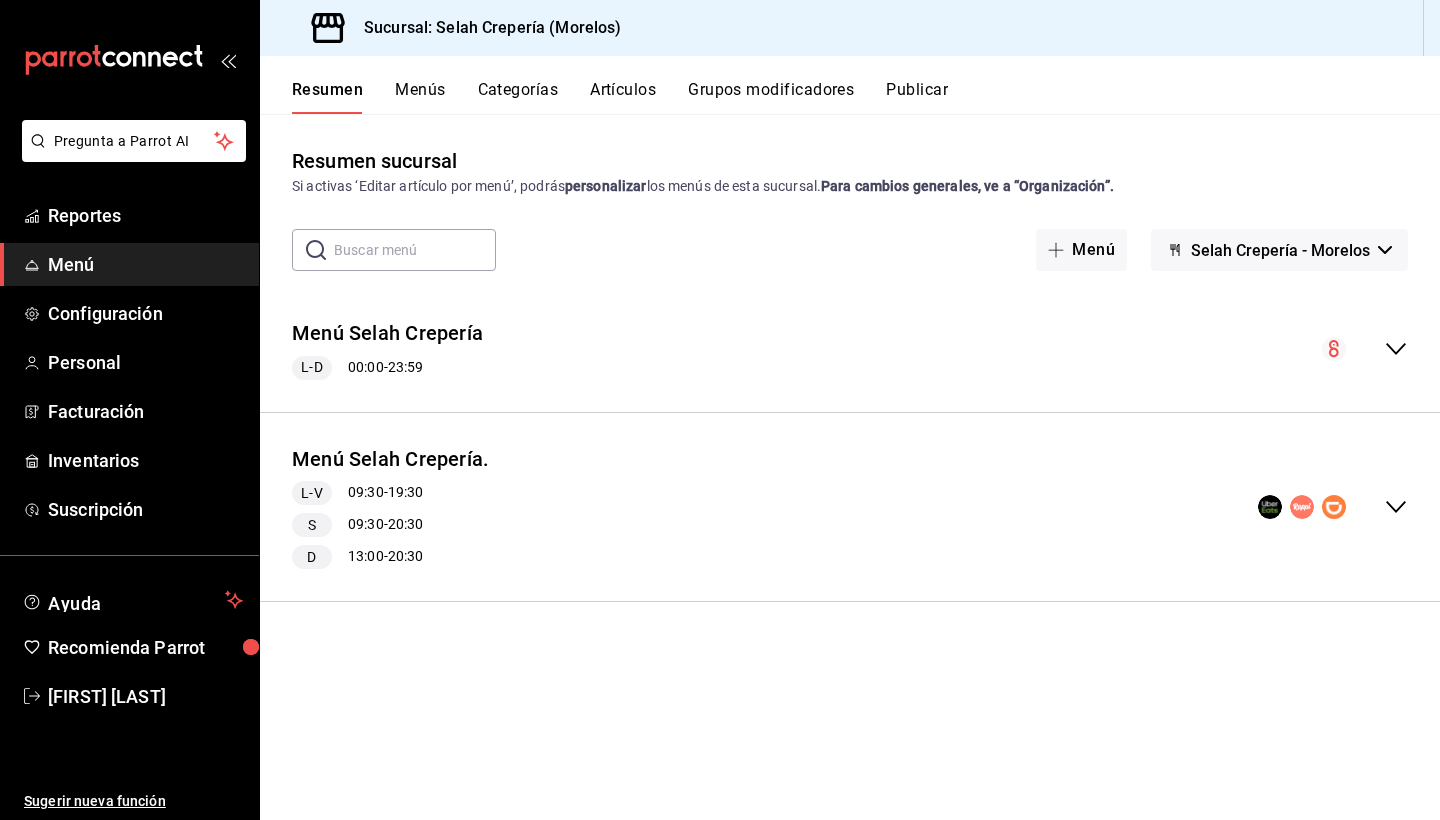 click 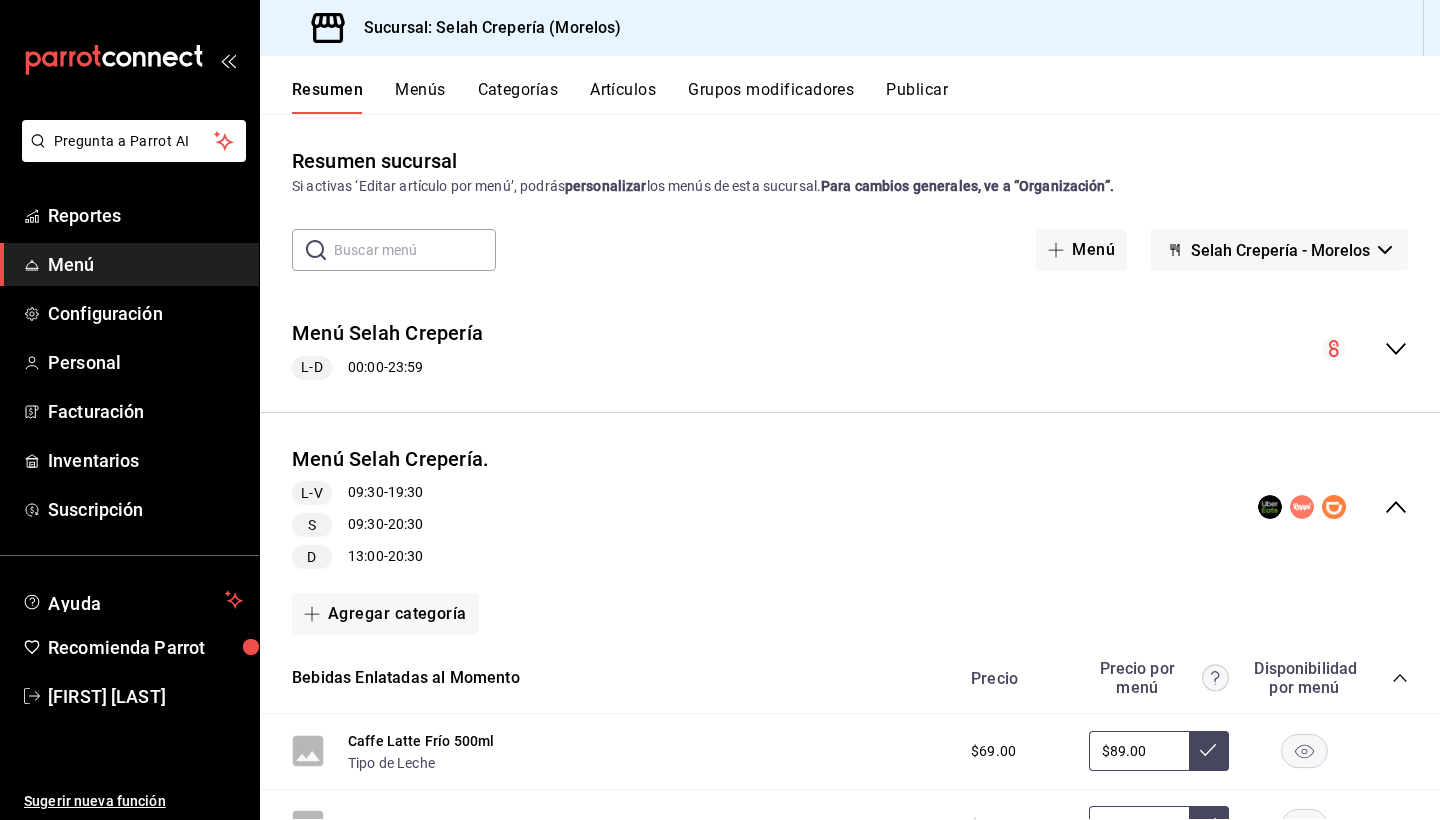scroll, scrollTop: 0, scrollLeft: 0, axis: both 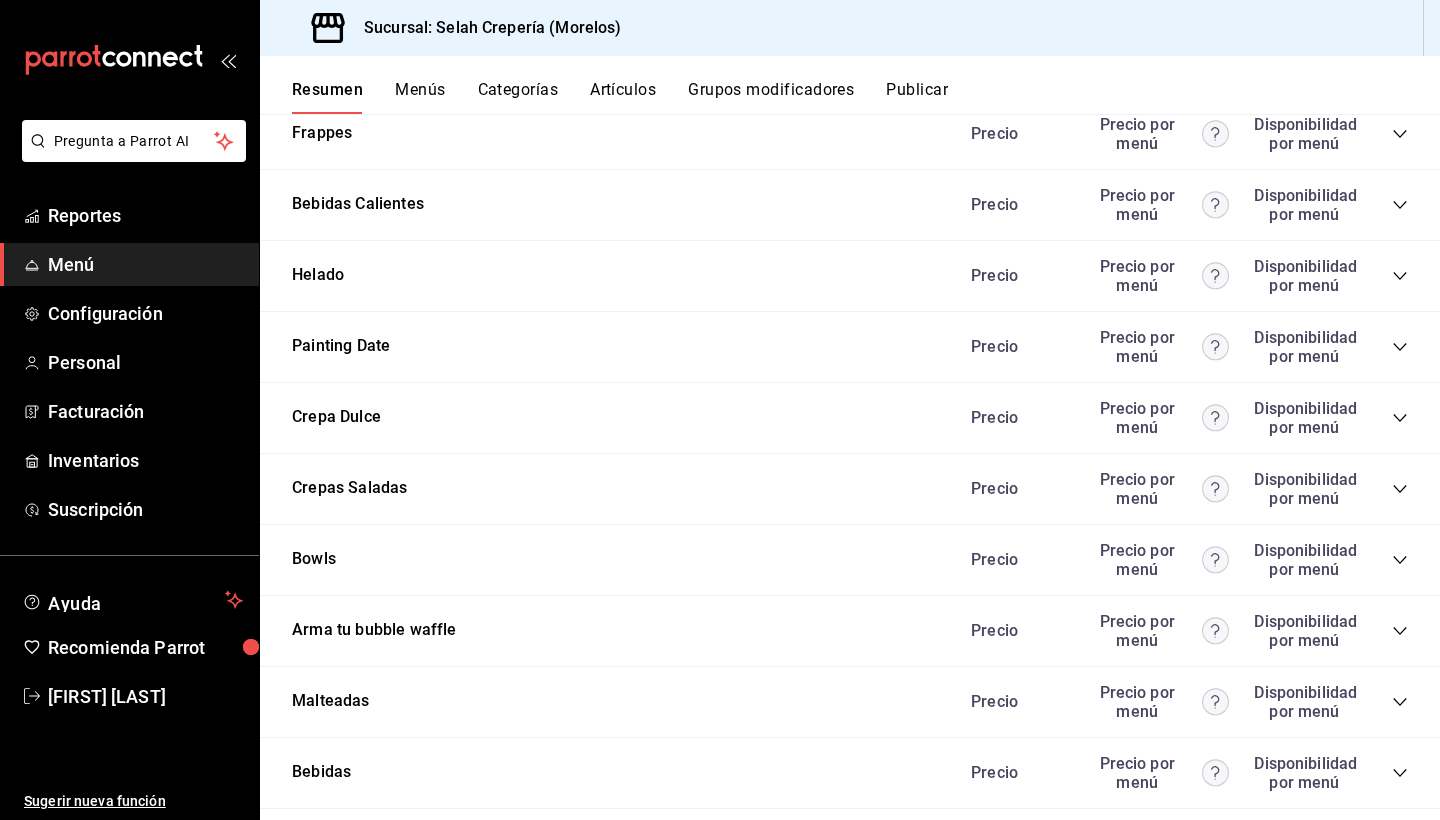 click on "Disponibilidad por menú" at bounding box center [1304, 347] 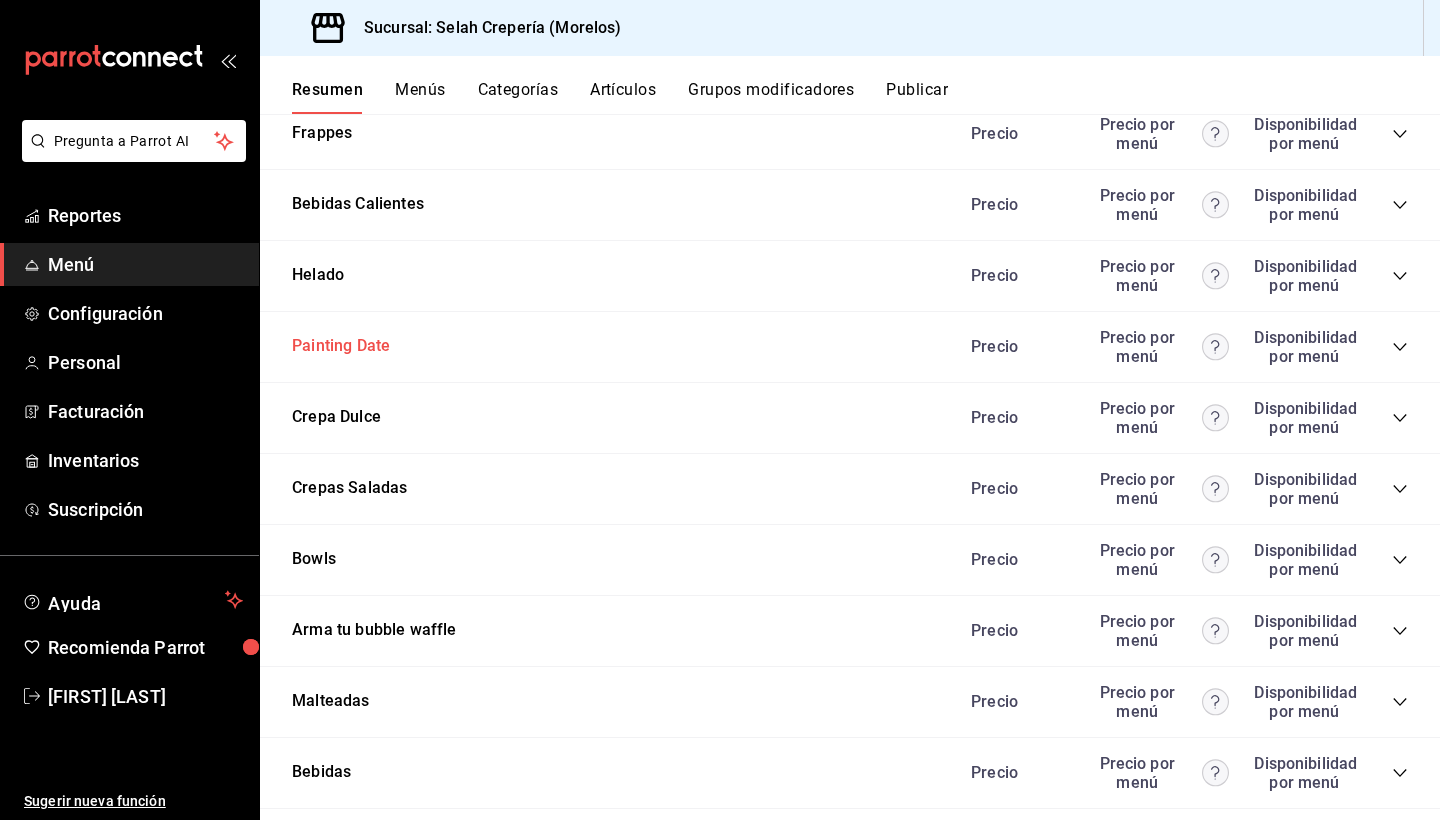 click on "Painting Date" at bounding box center [341, 346] 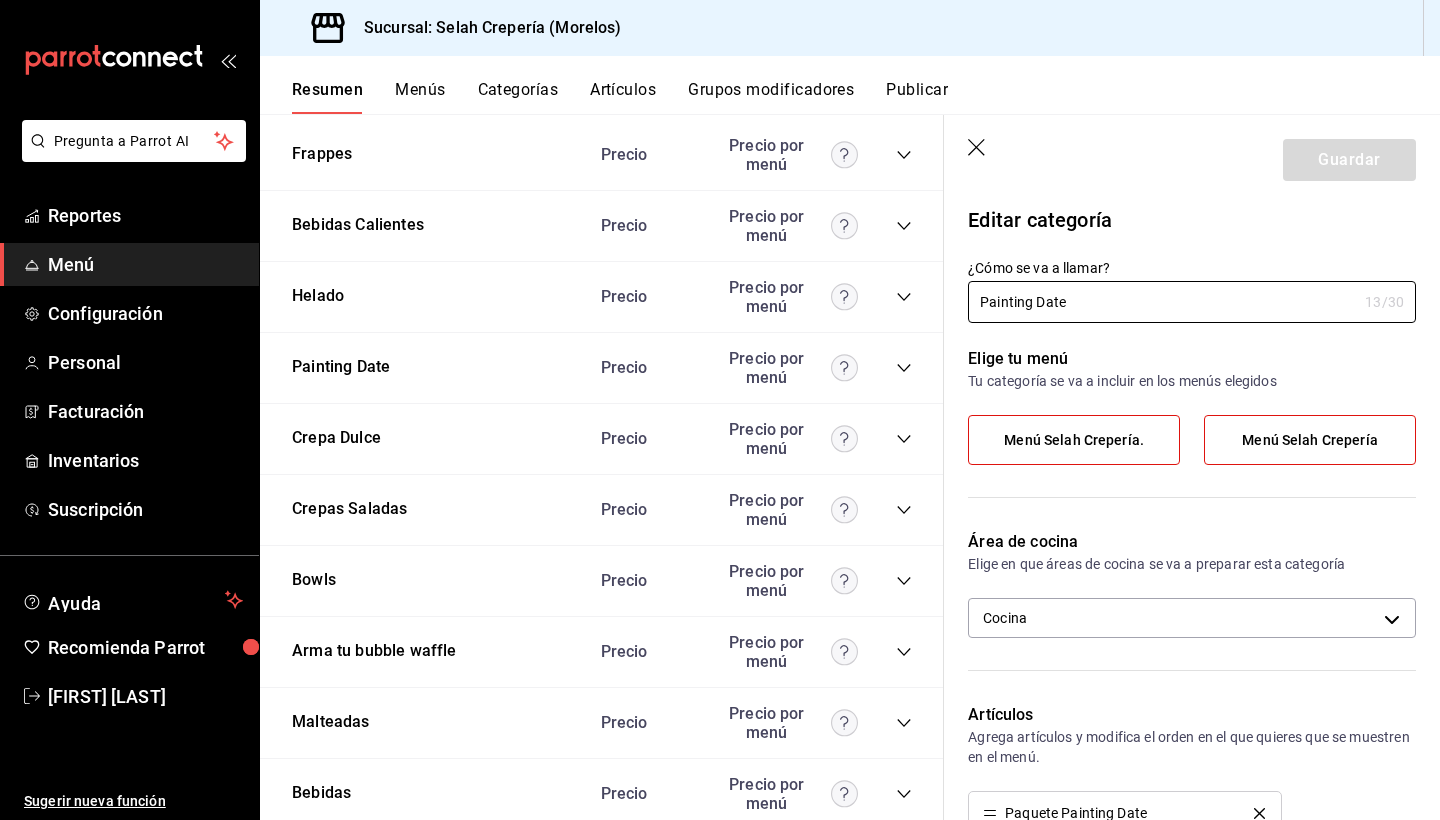 click on "Menú Selah Crepería." at bounding box center (1074, 440) 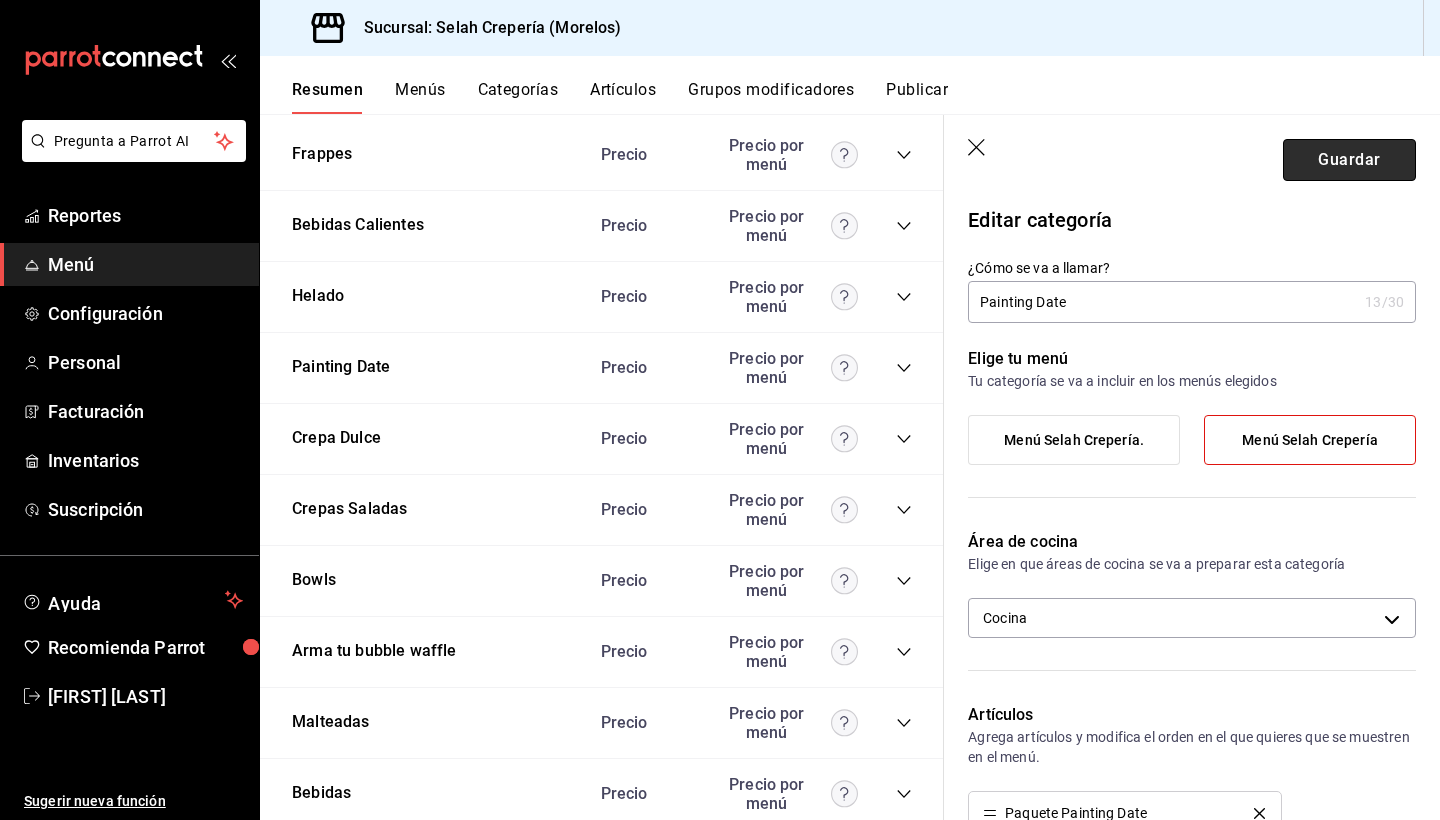 click on "Guardar" at bounding box center [1349, 160] 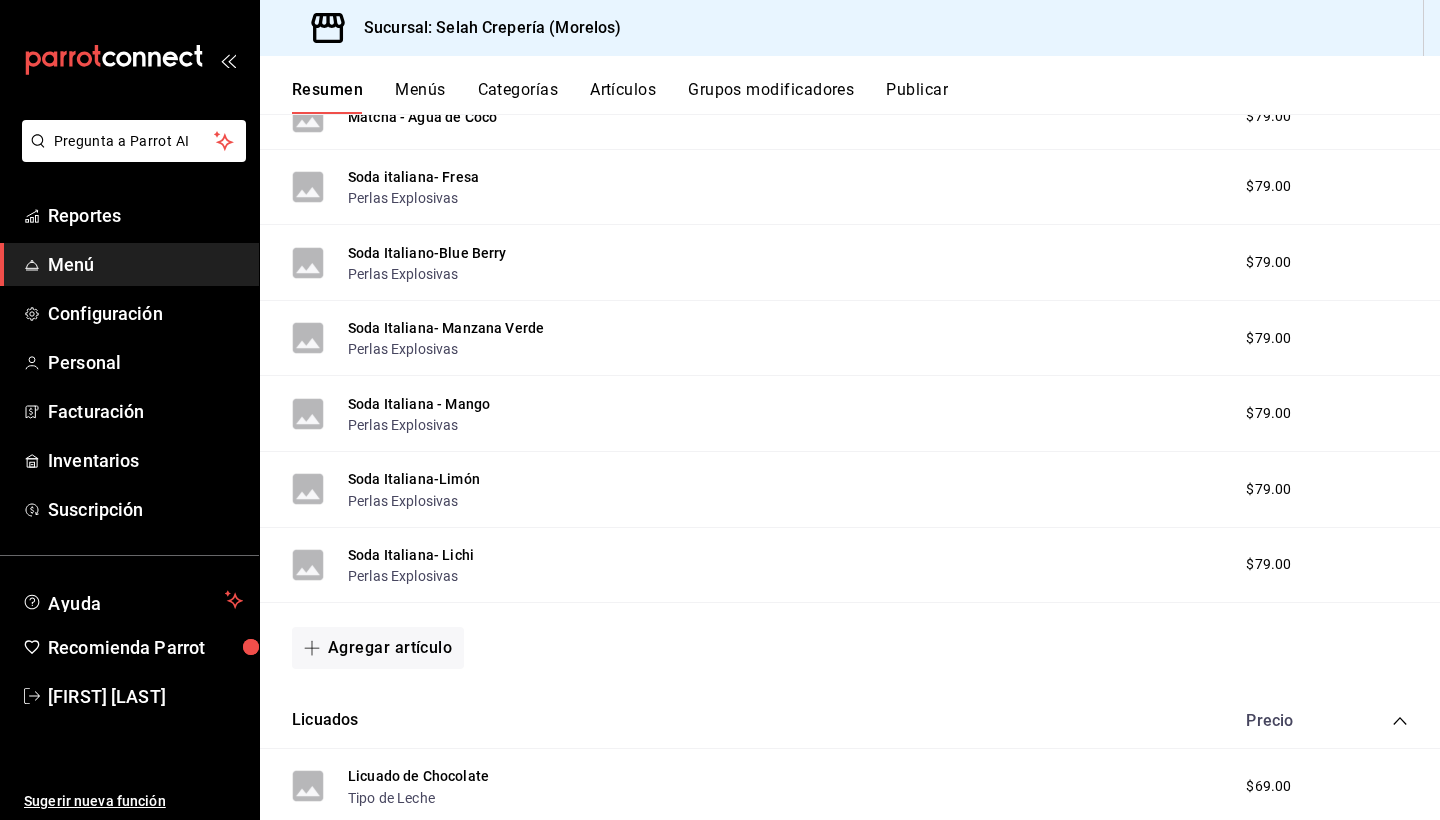 scroll, scrollTop: 708, scrollLeft: 0, axis: vertical 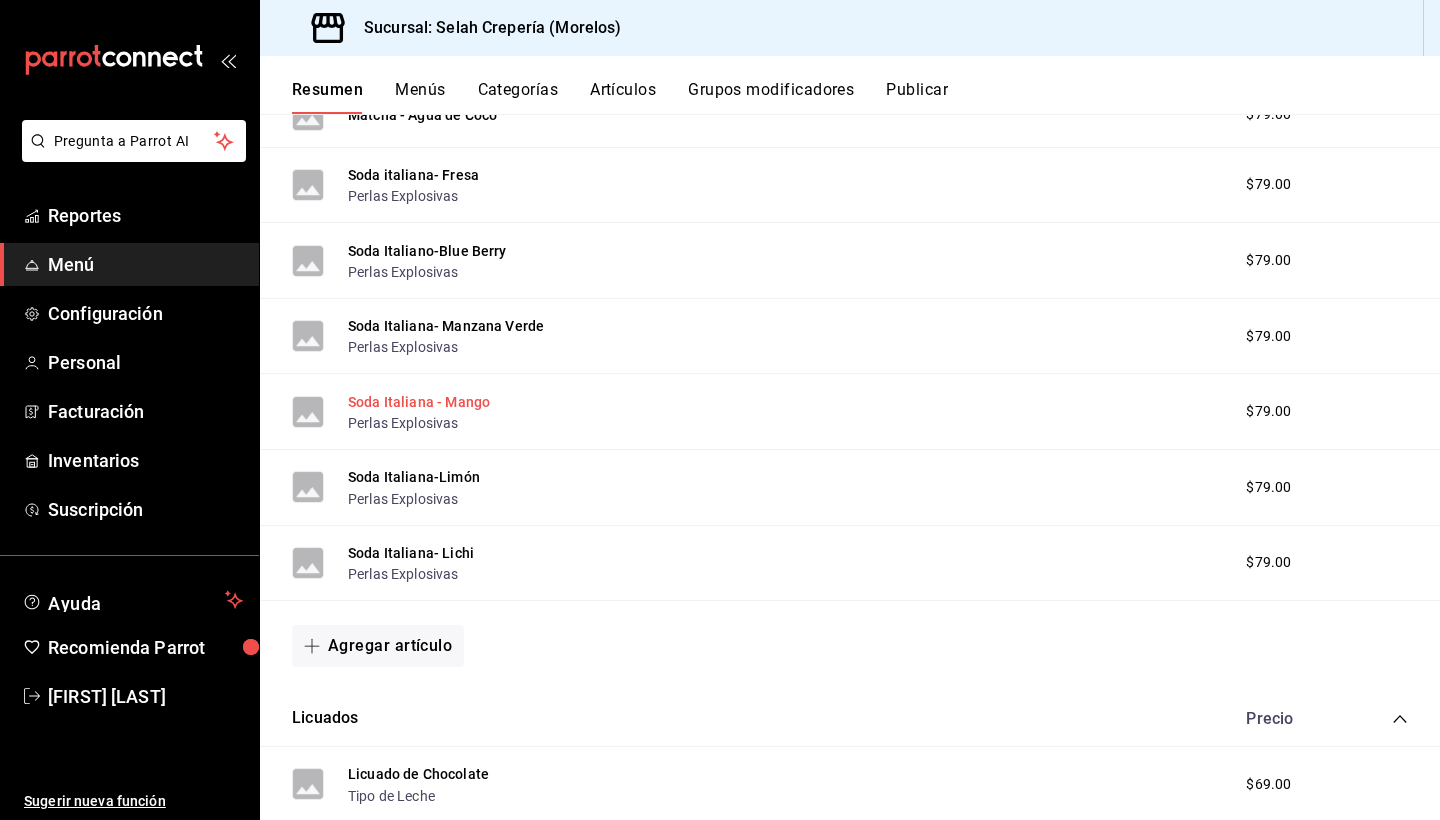 click on "Soda Italiana - Mango" at bounding box center [419, 402] 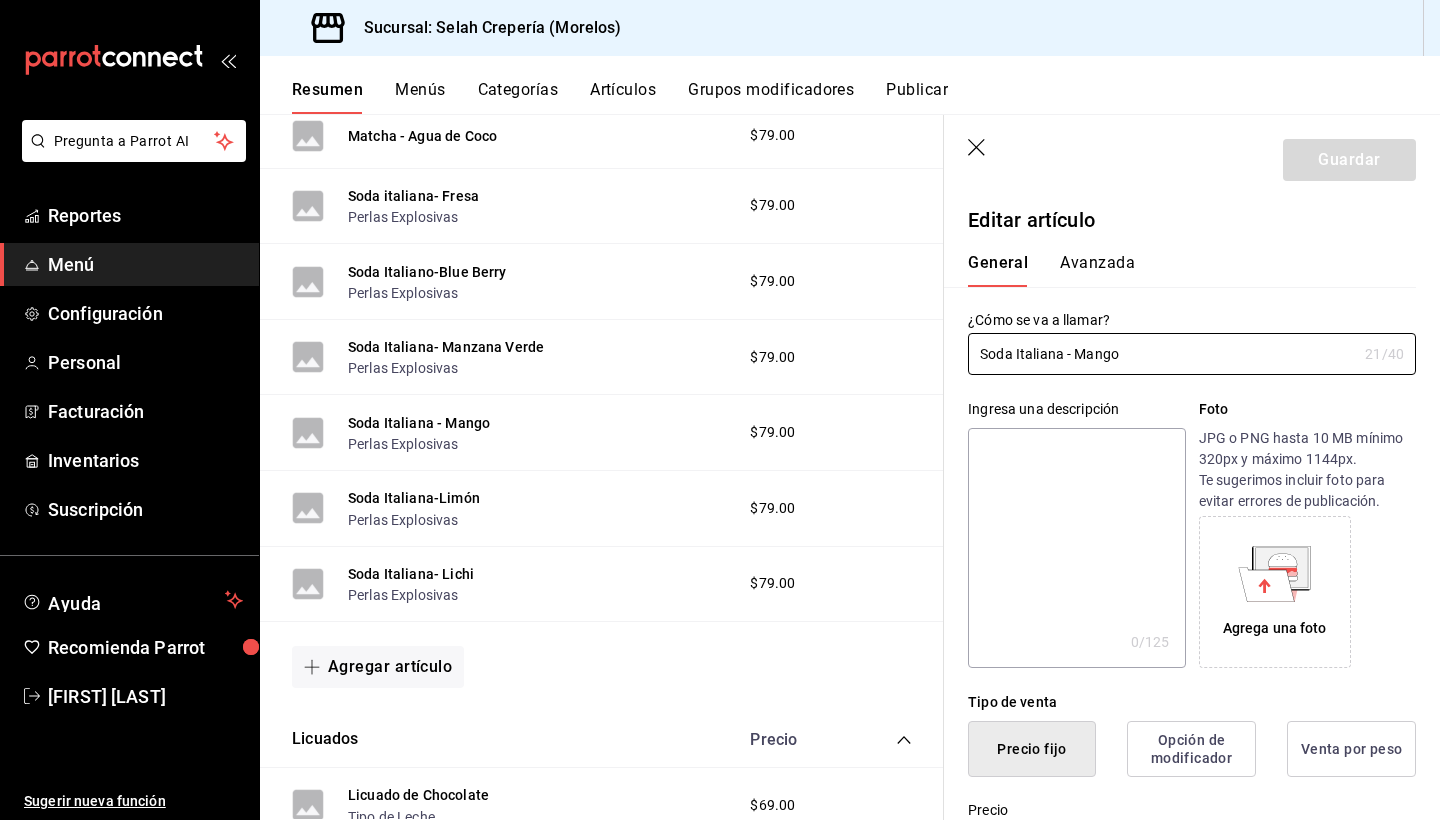 type on "$79.00" 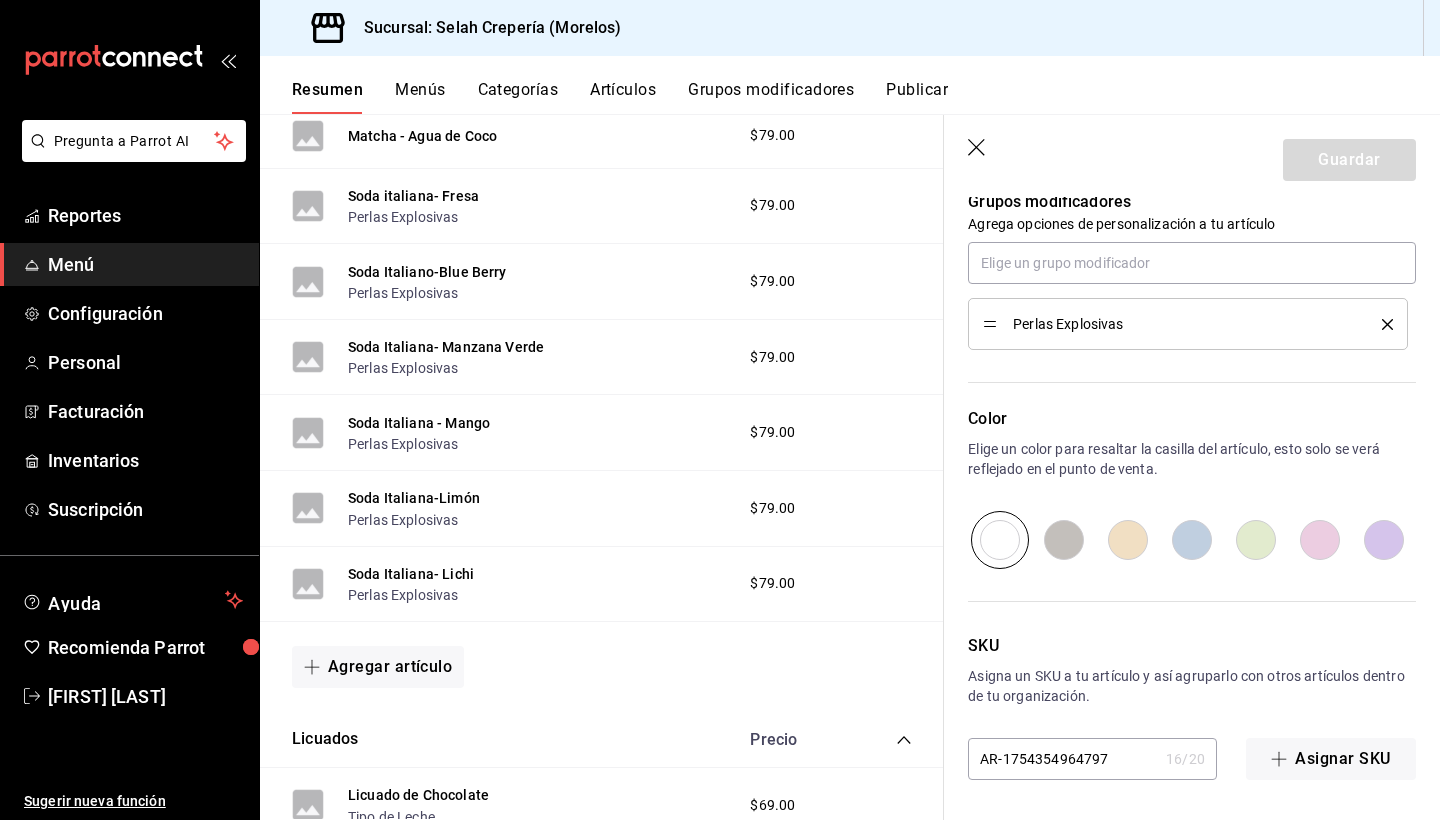 scroll, scrollTop: 1049, scrollLeft: 0, axis: vertical 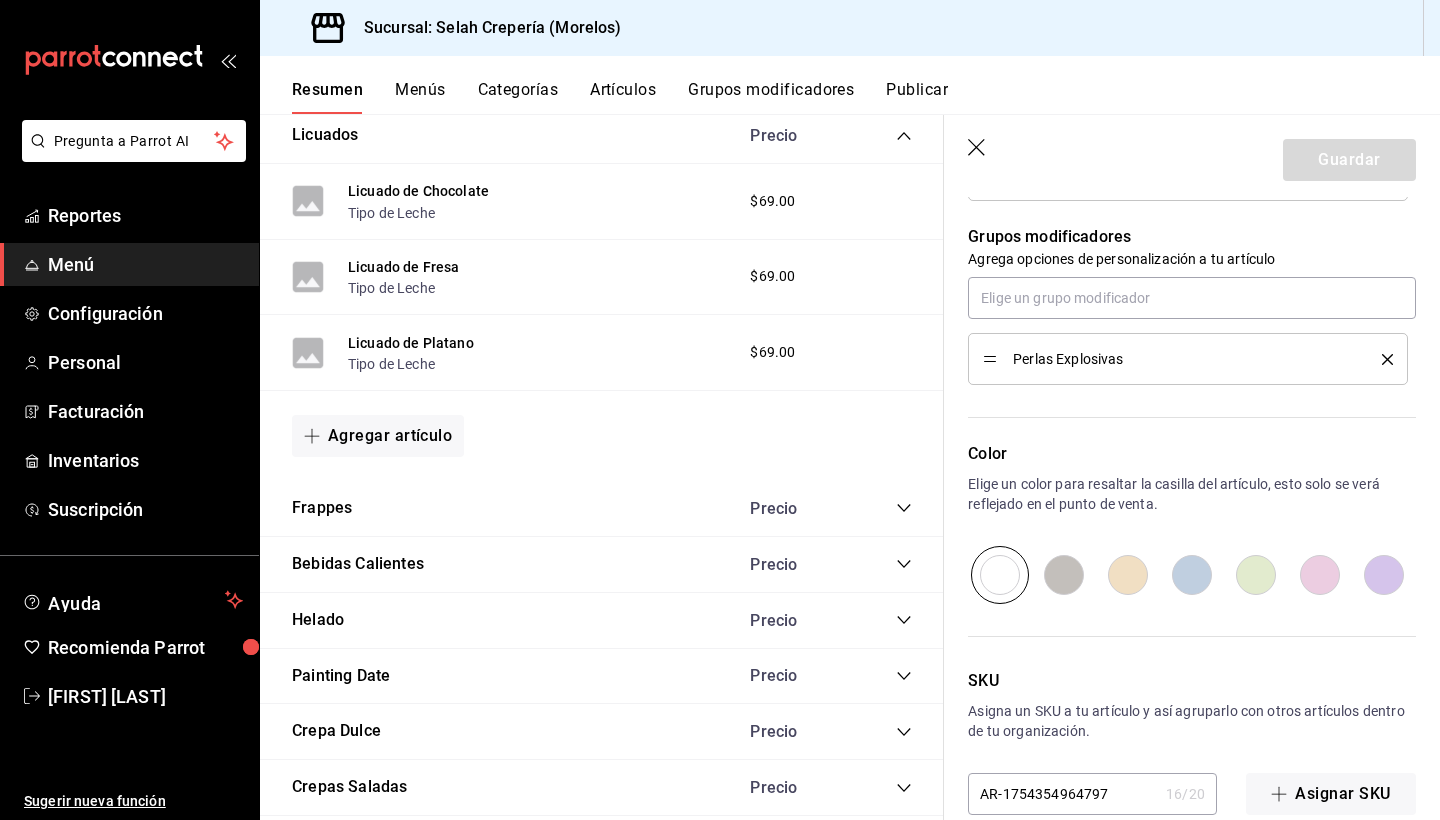 click on "Guardar" at bounding box center [1192, 156] 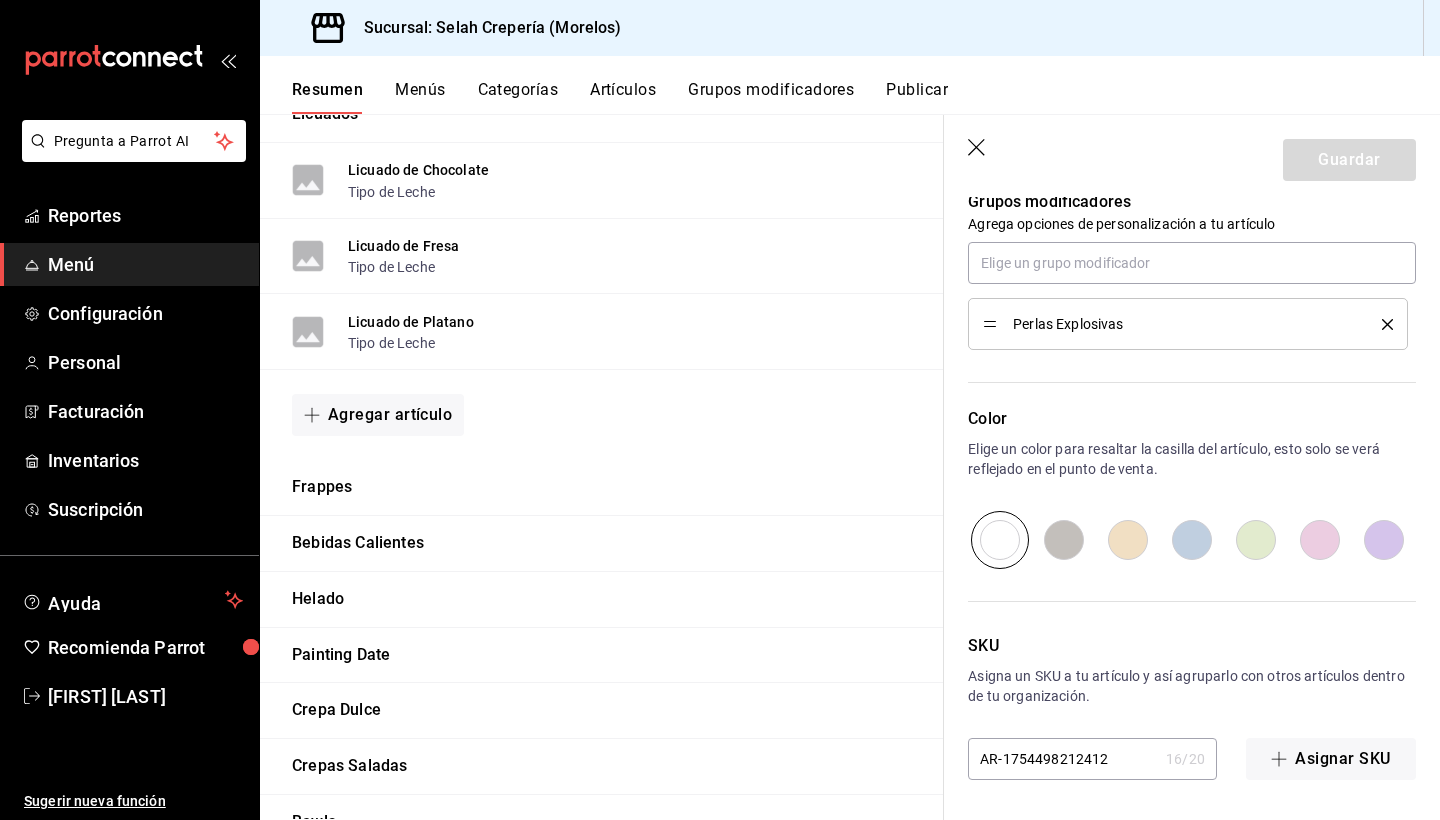 scroll, scrollTop: 0, scrollLeft: 0, axis: both 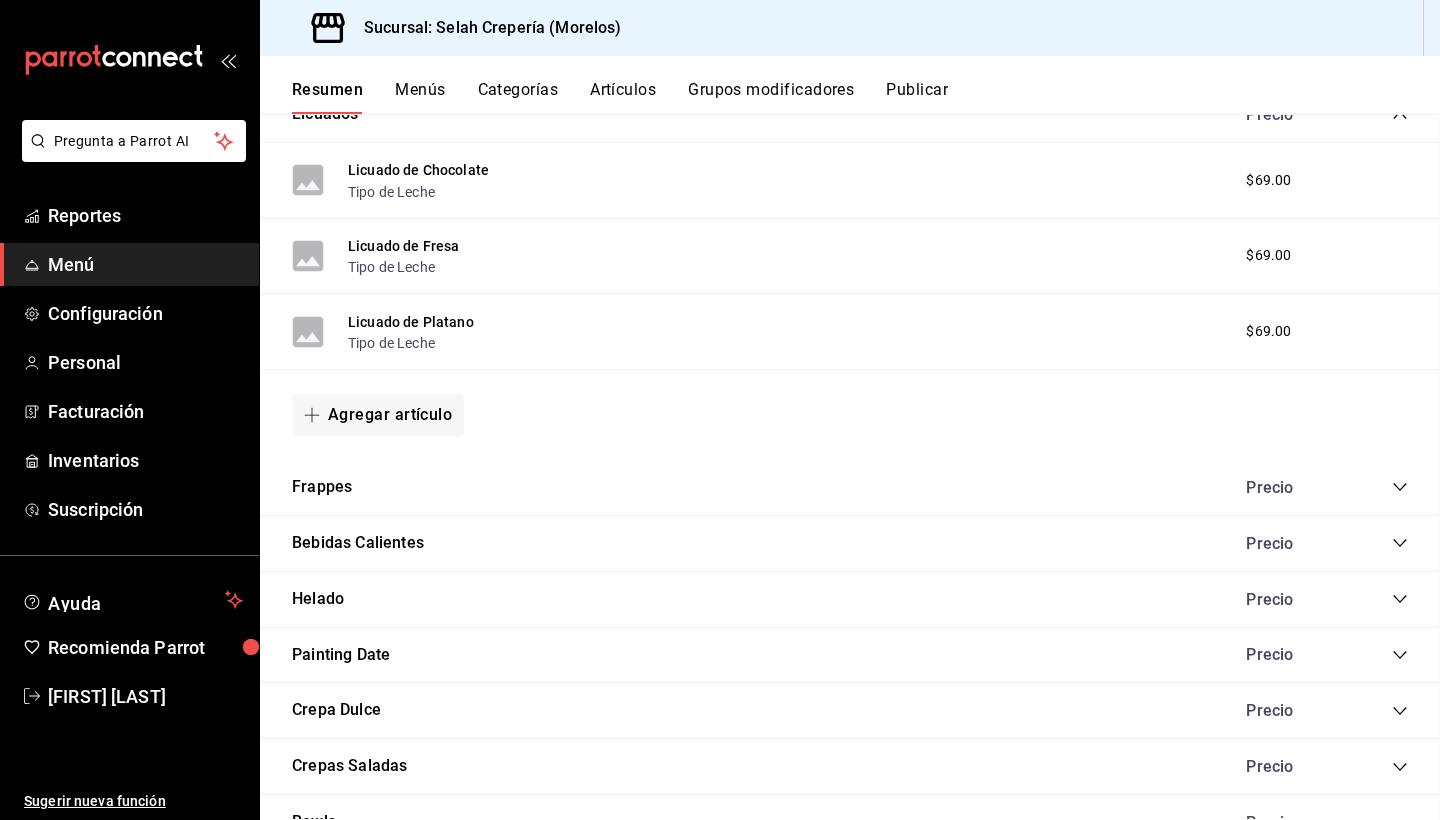 click on "Licuado de Chocolate Tipo de Leche $69.00" at bounding box center (850, 181) 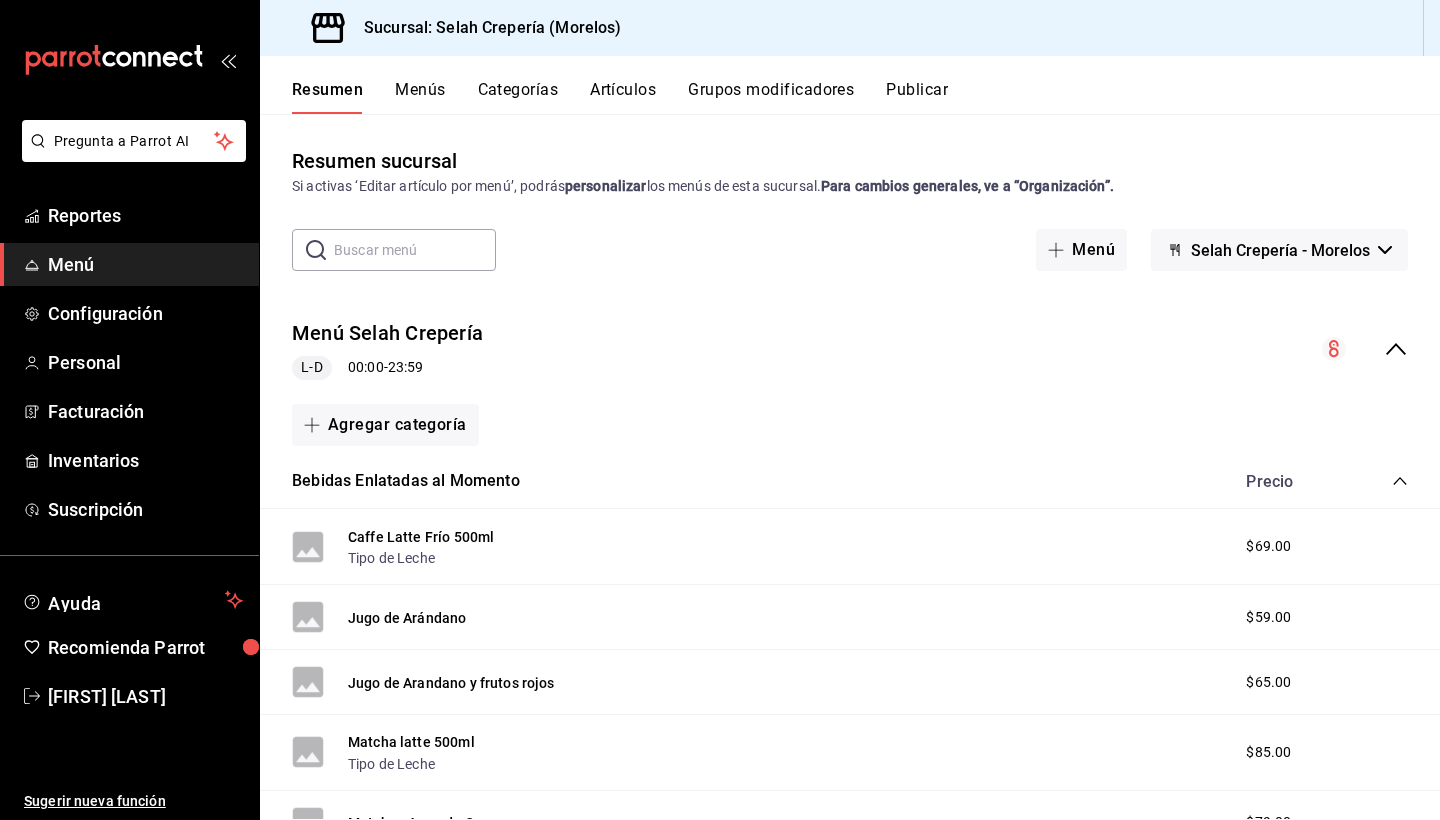 scroll, scrollTop: 0, scrollLeft: 0, axis: both 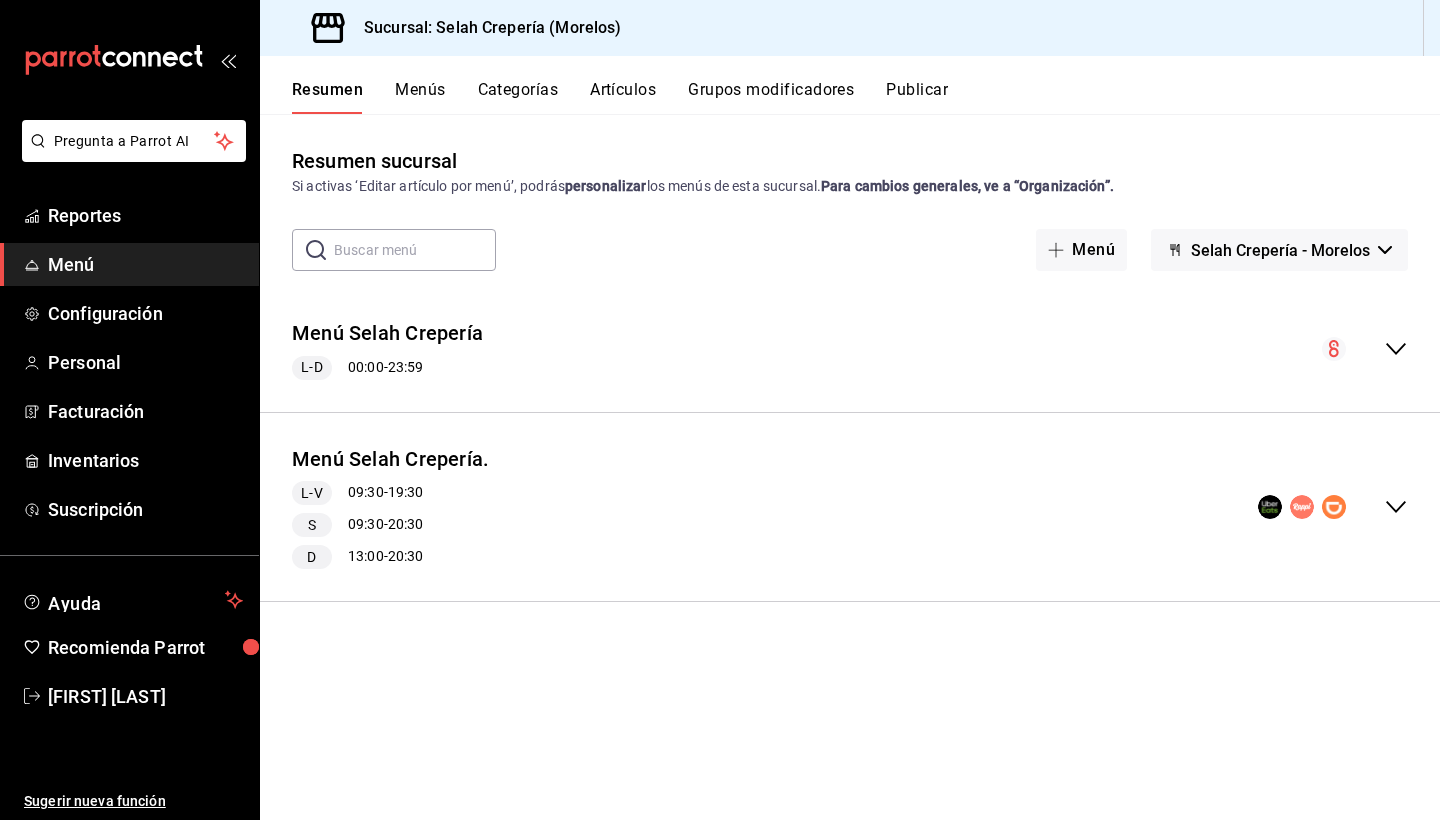 click 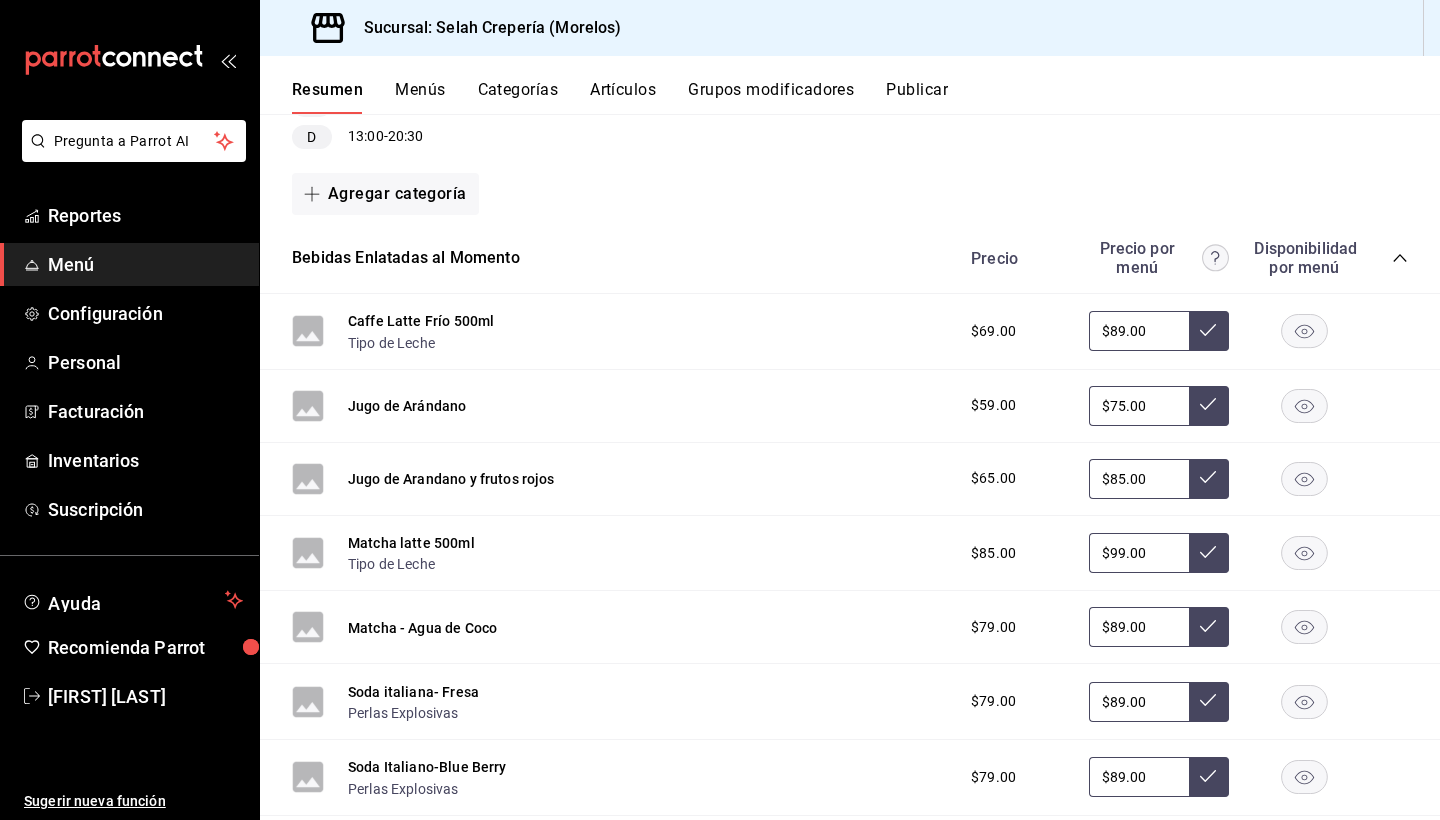 scroll, scrollTop: 422, scrollLeft: 0, axis: vertical 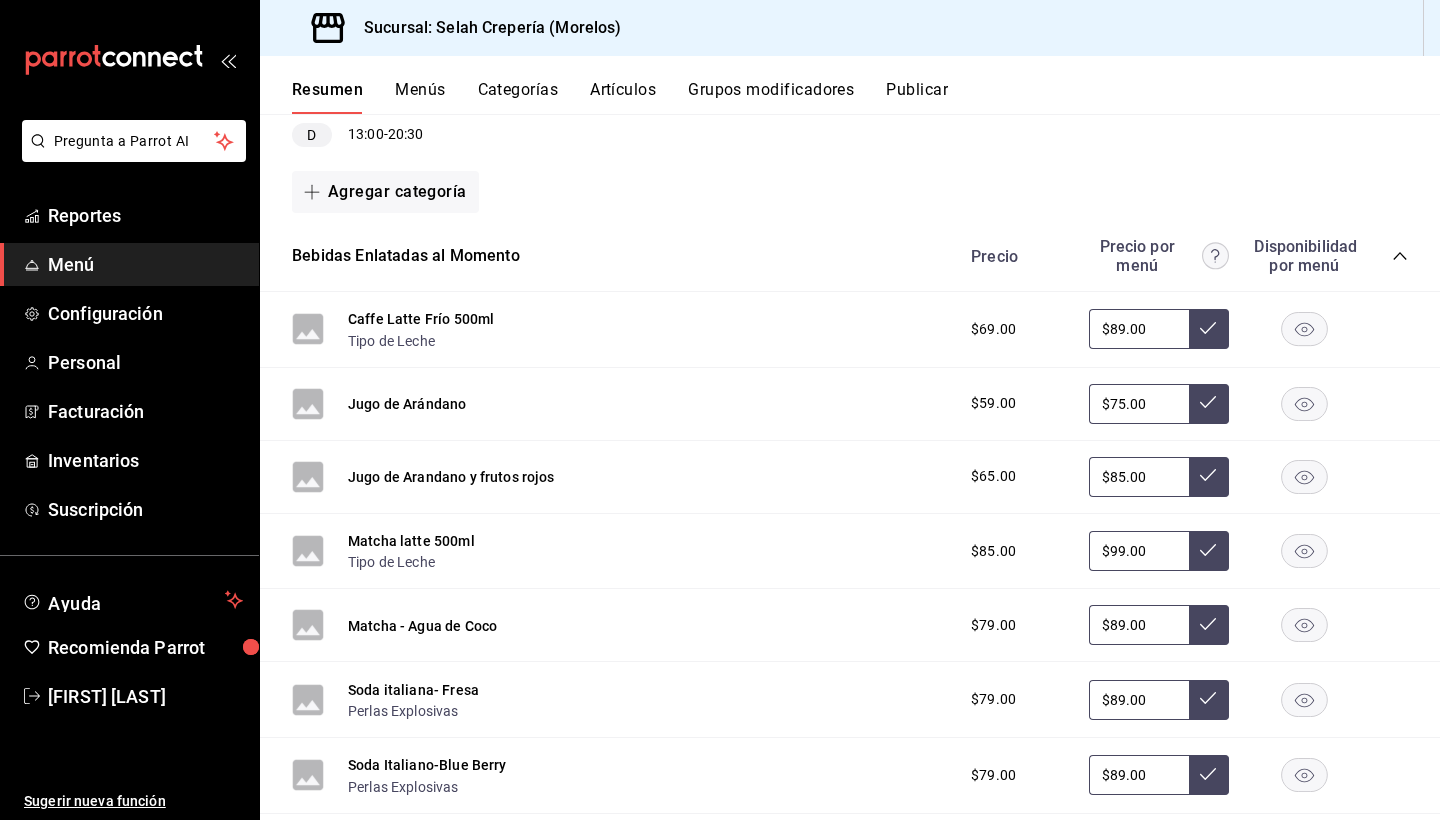 click 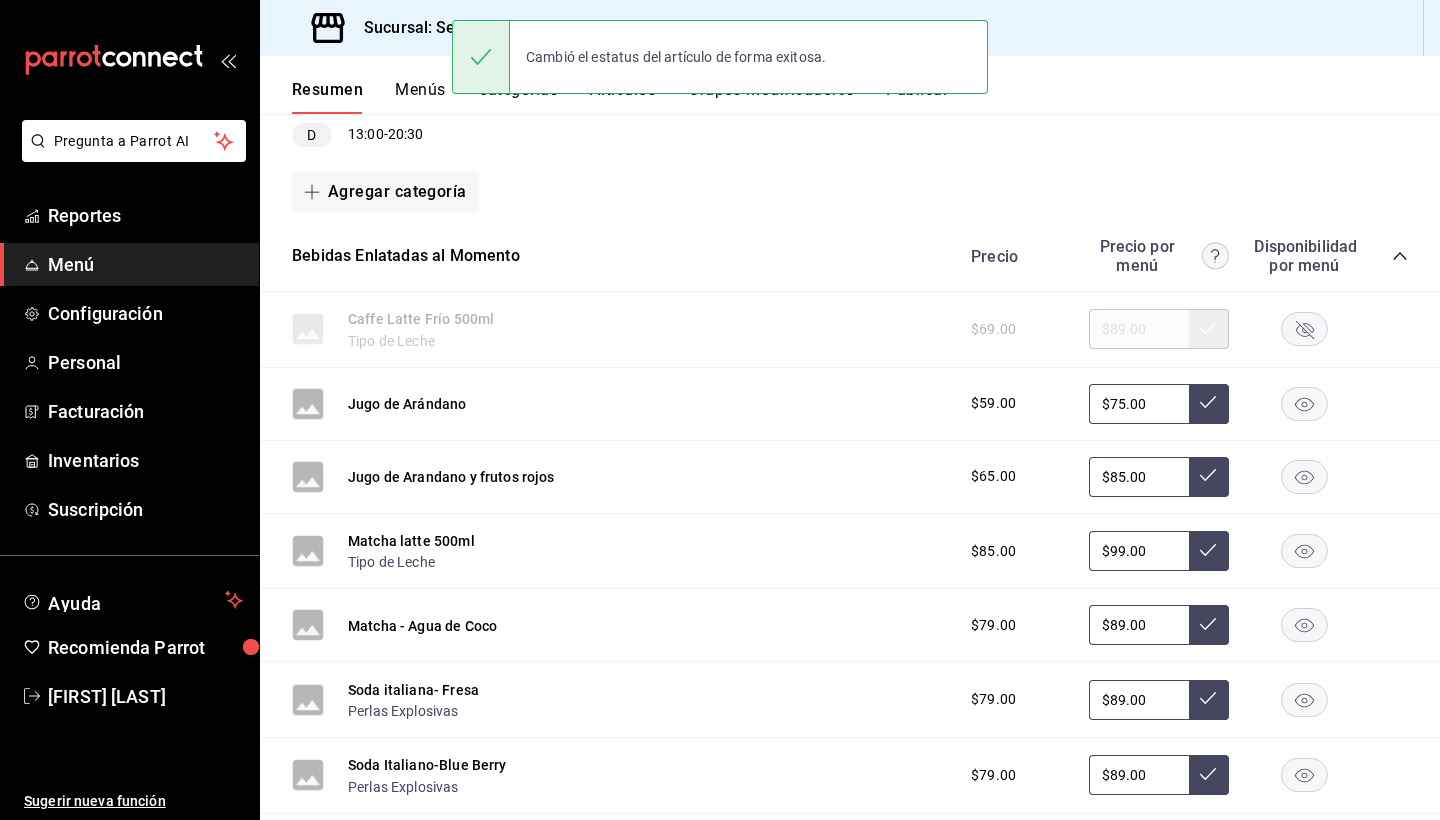 click 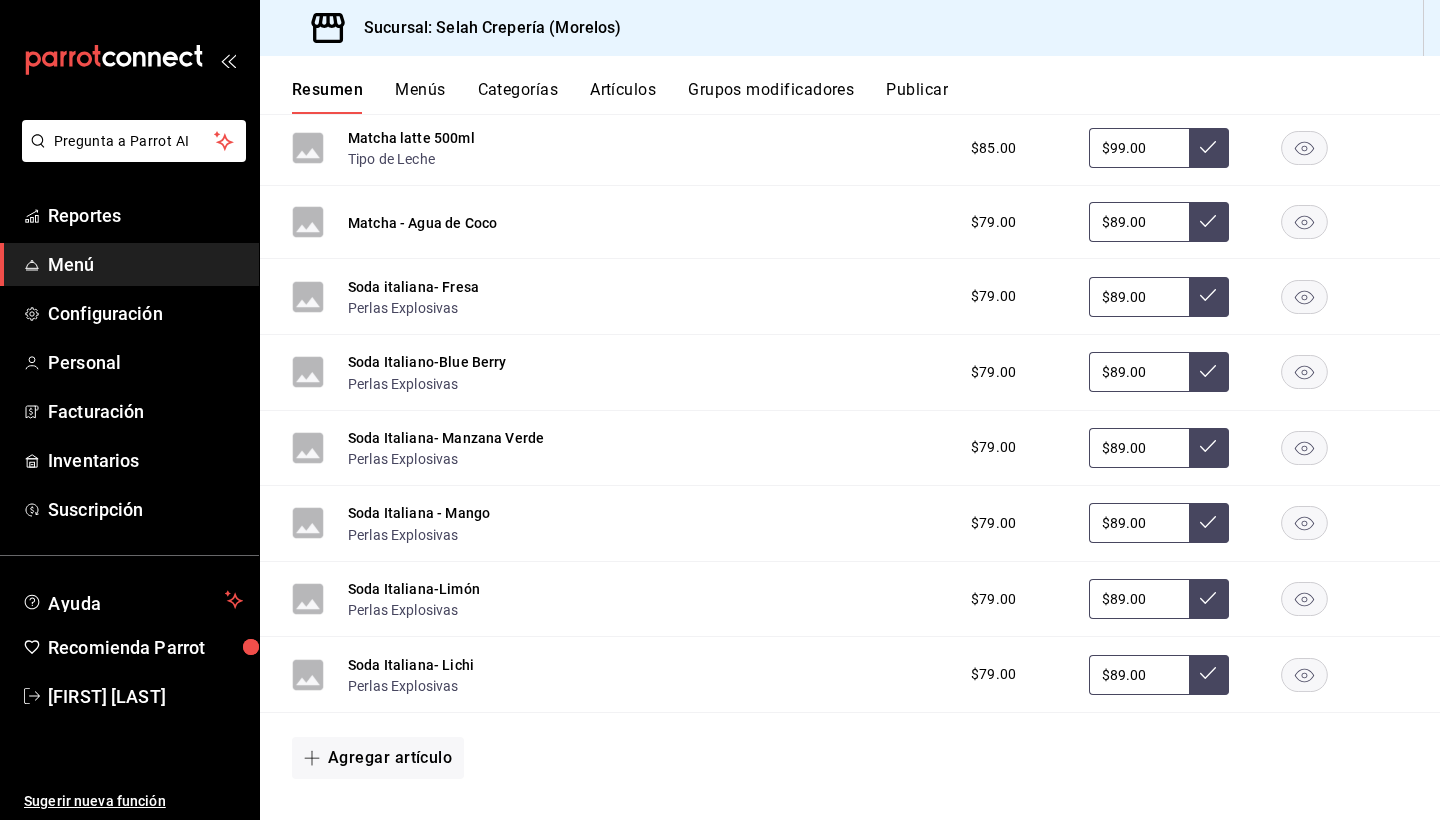 scroll, scrollTop: 833, scrollLeft: 0, axis: vertical 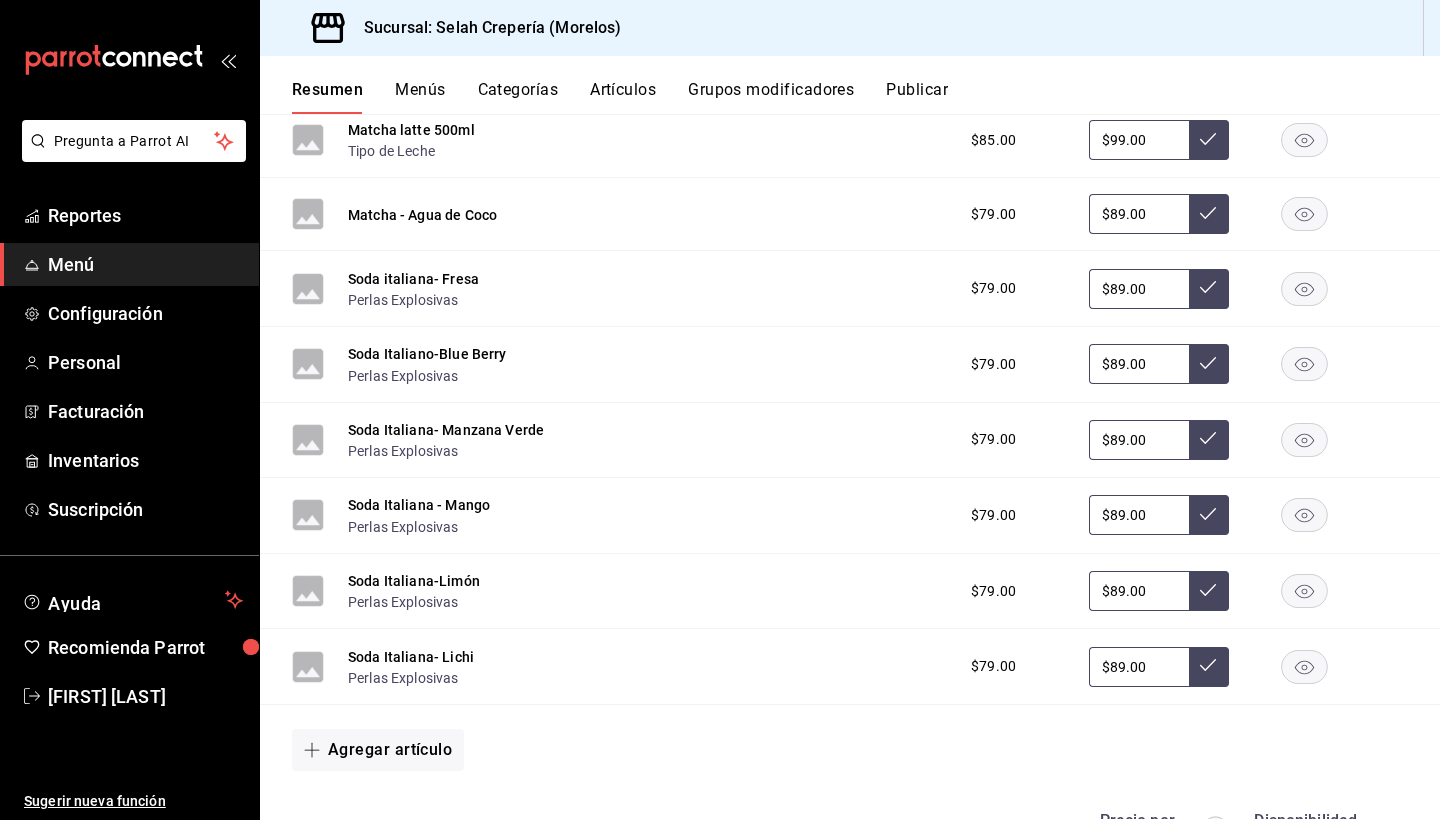 click 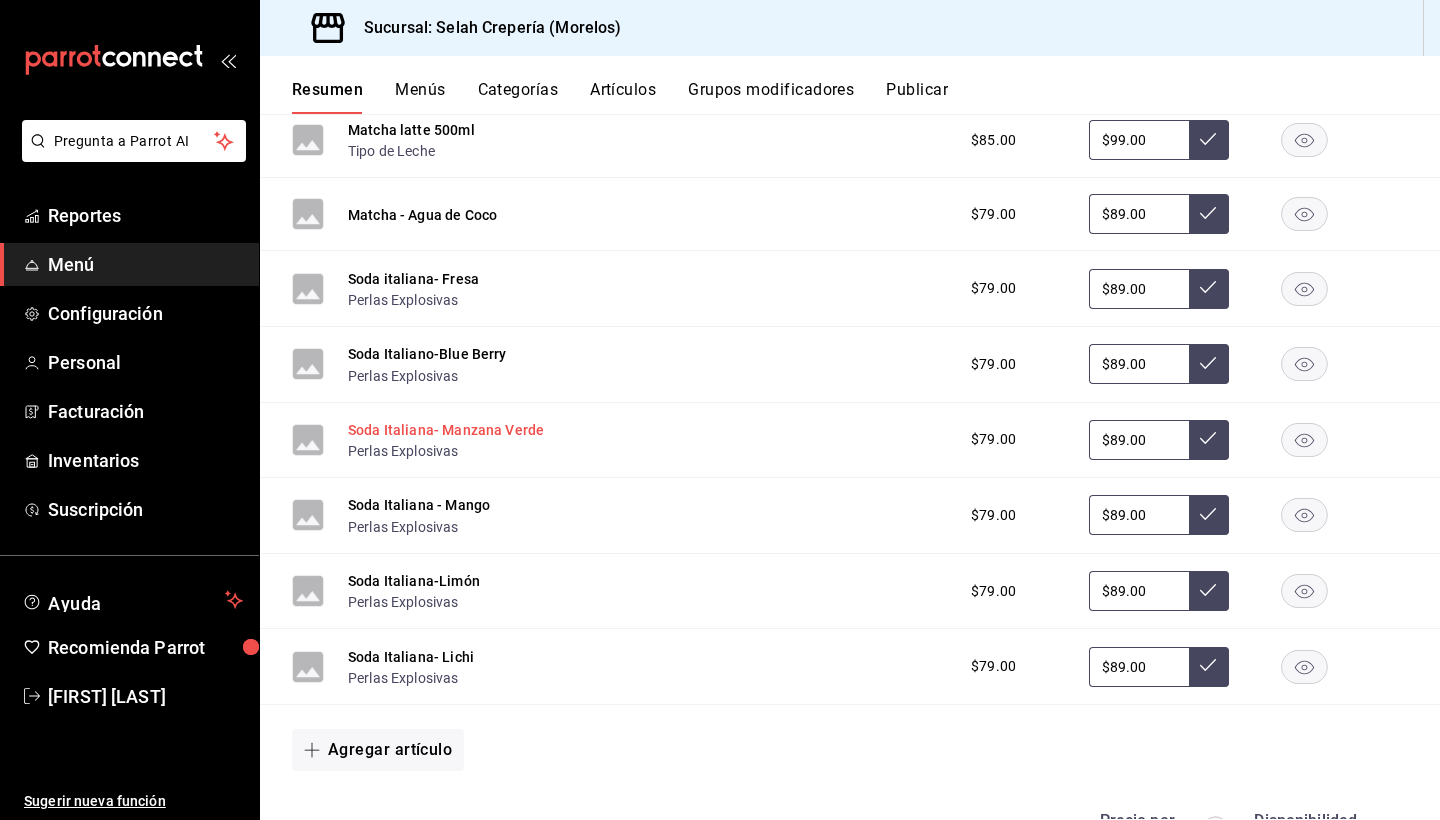 click on "Soda Italiana- Manzana Verde" at bounding box center [446, 430] 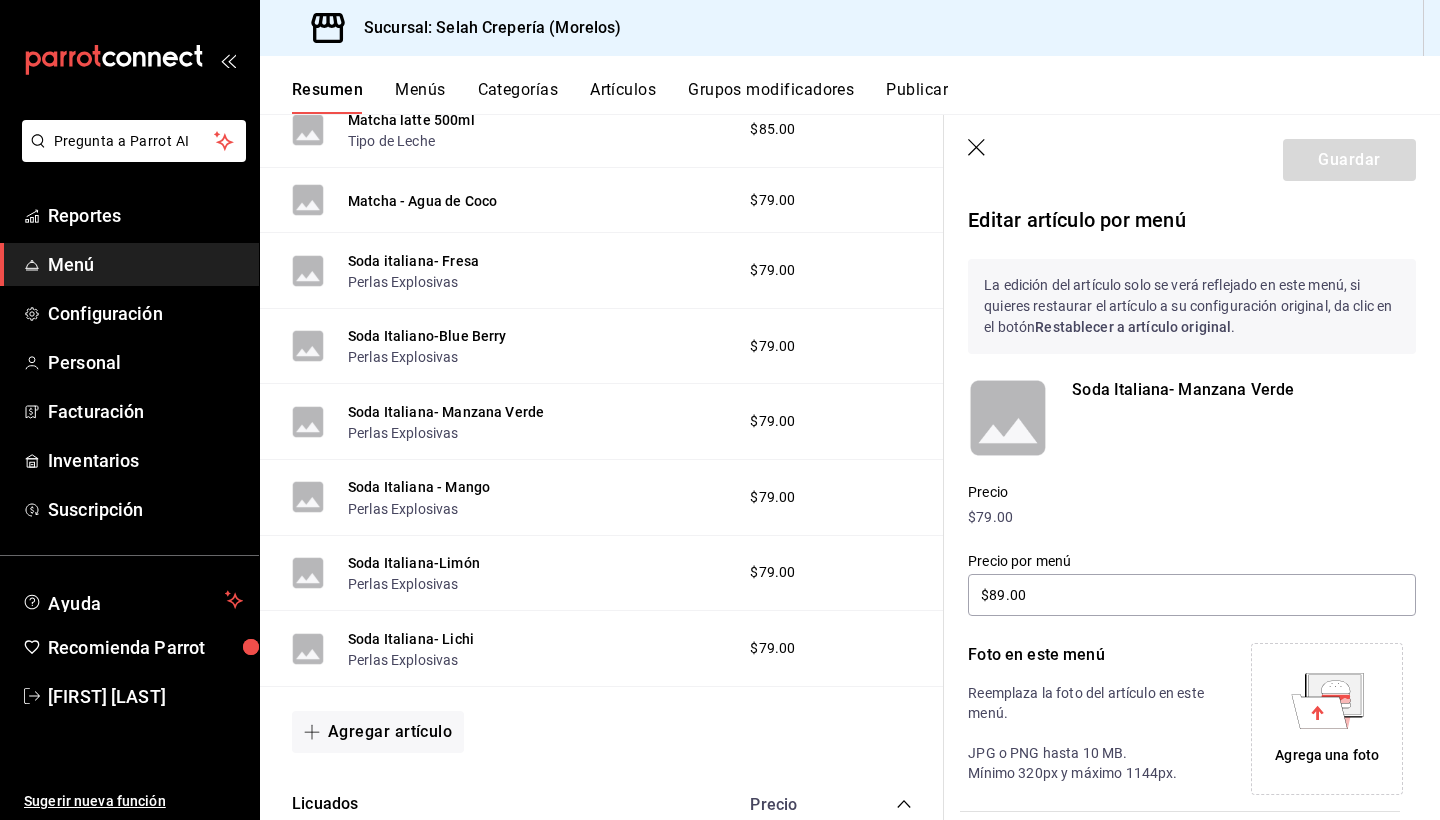 click 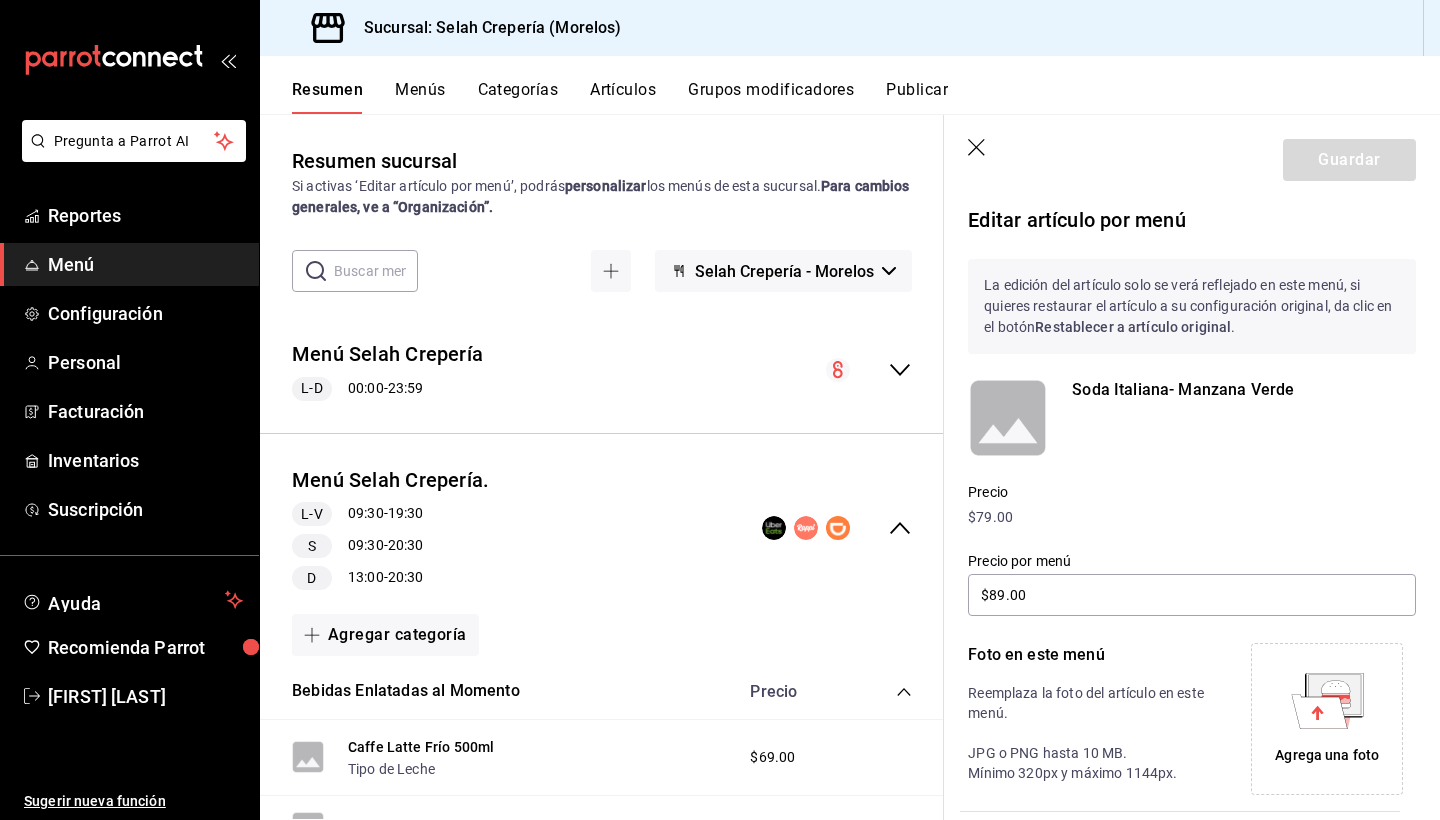 scroll, scrollTop: 0, scrollLeft: 0, axis: both 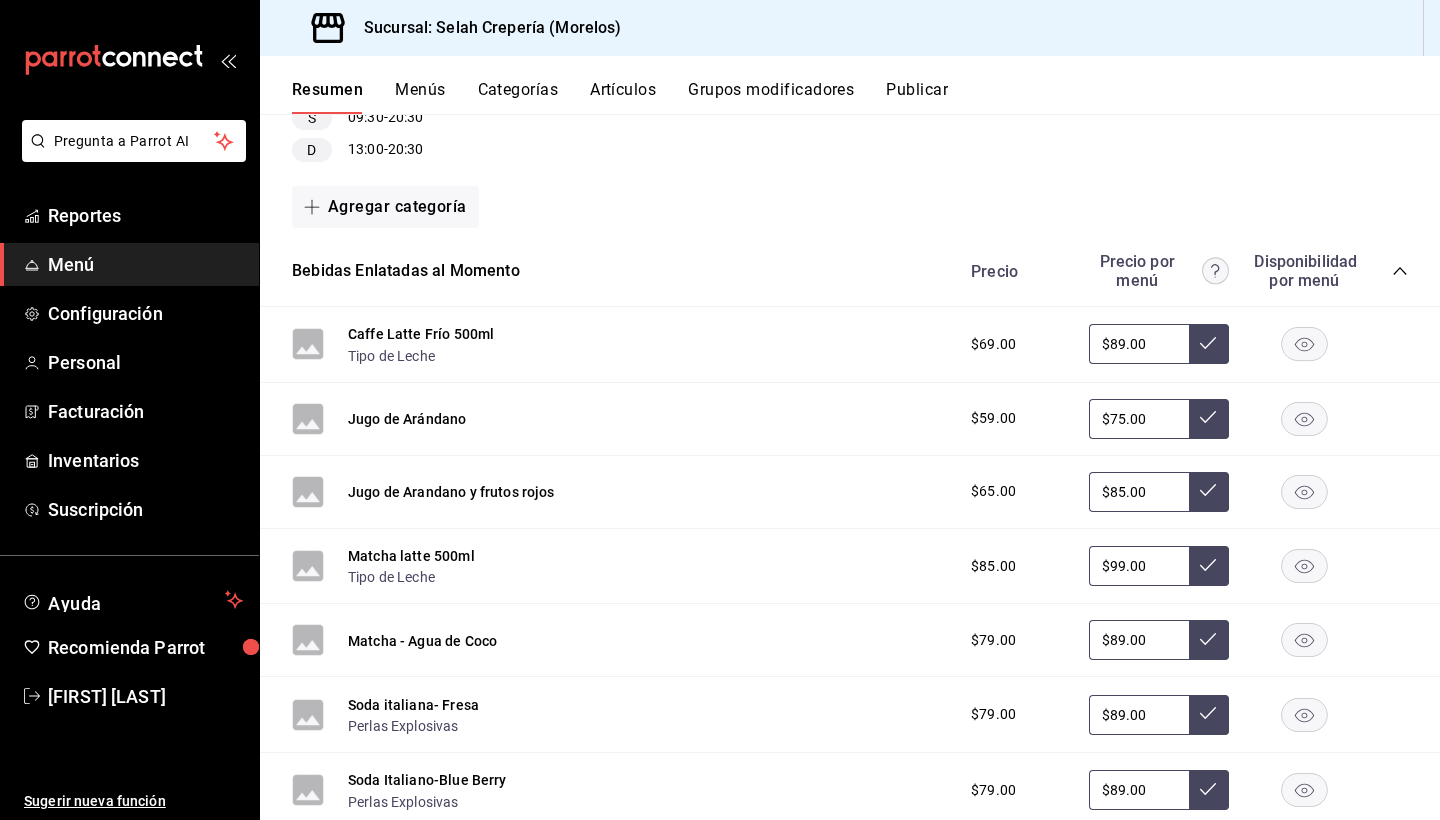 click 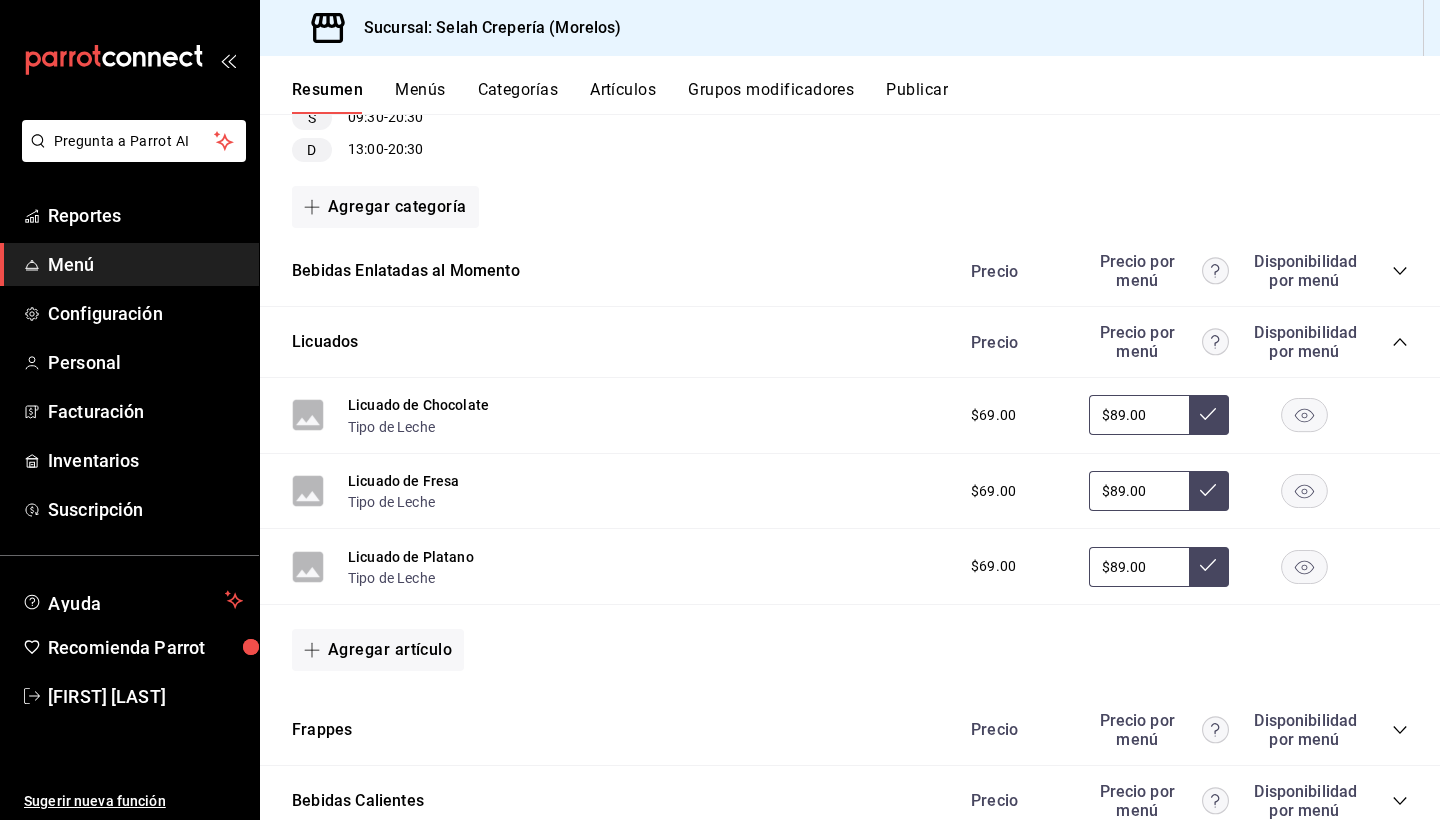 click 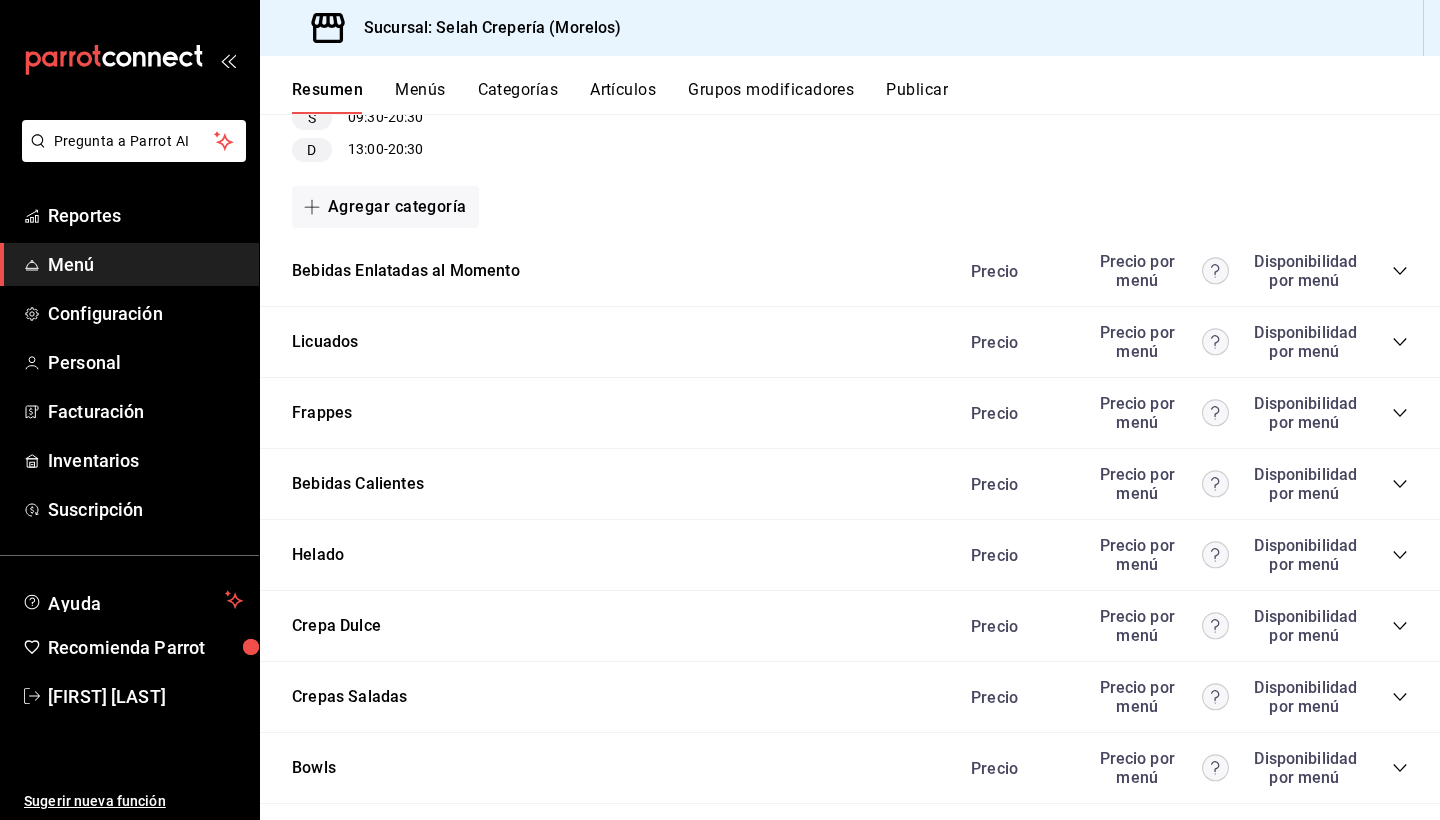 click 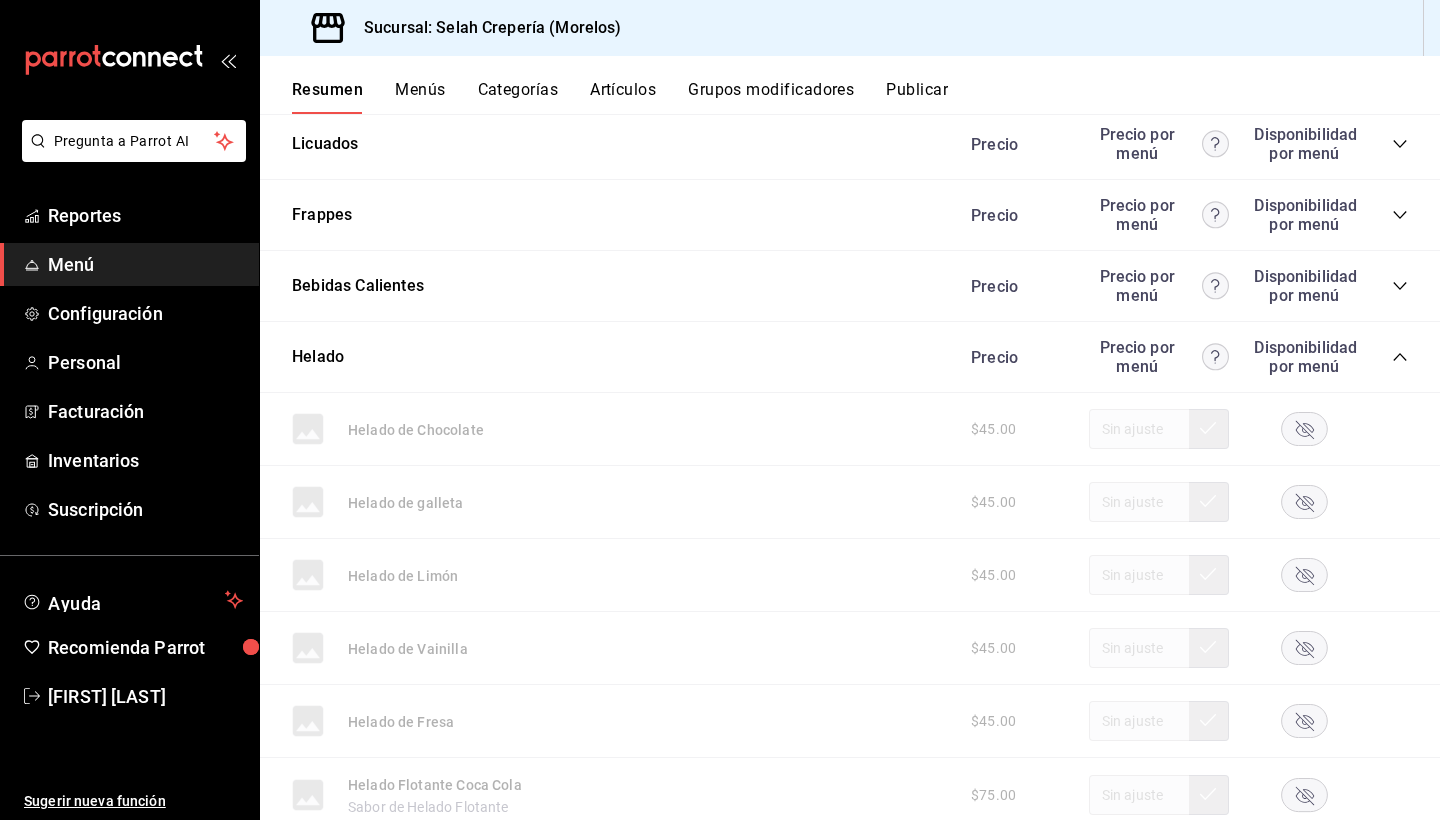 scroll, scrollTop: 614, scrollLeft: 0, axis: vertical 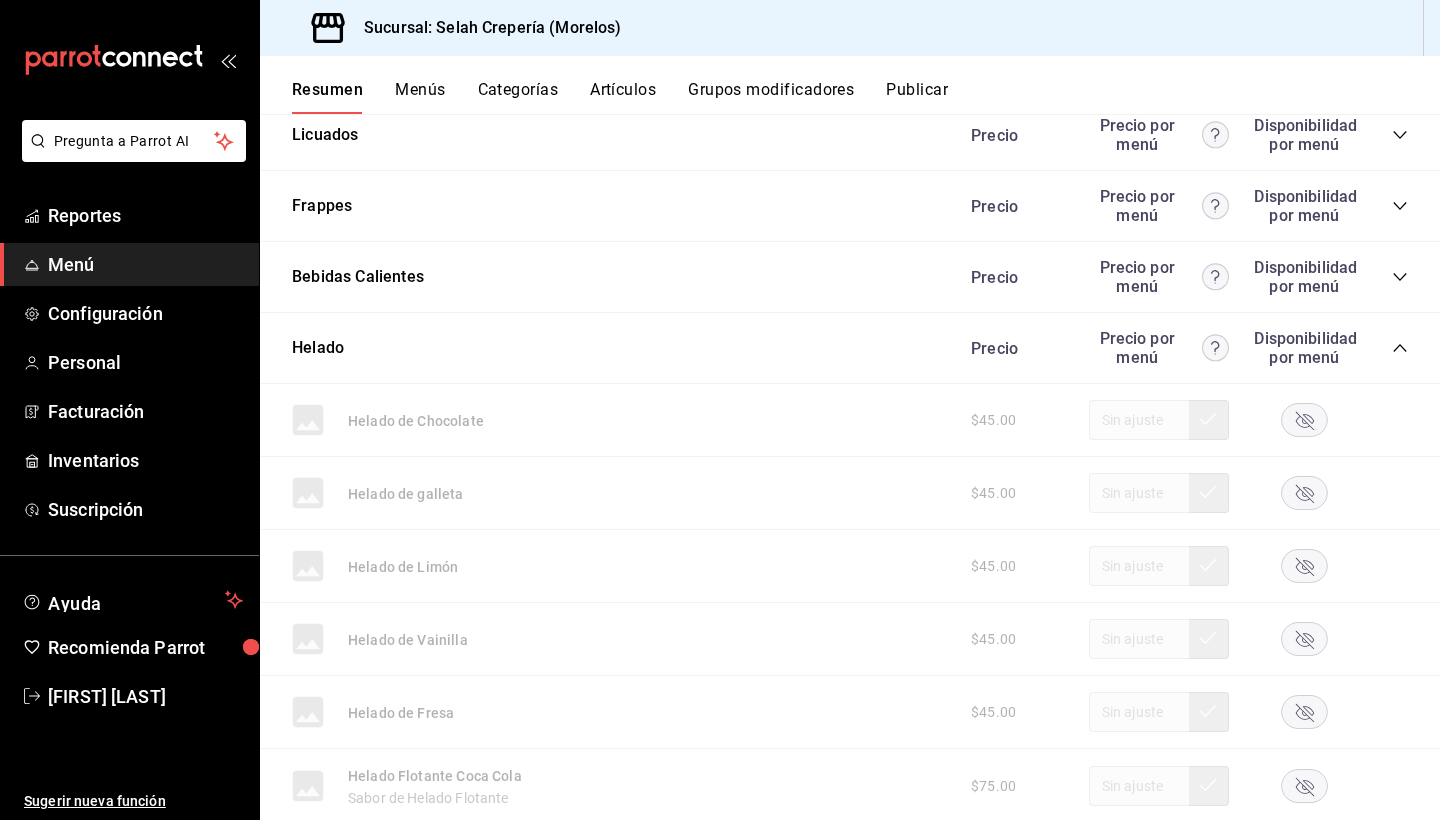click 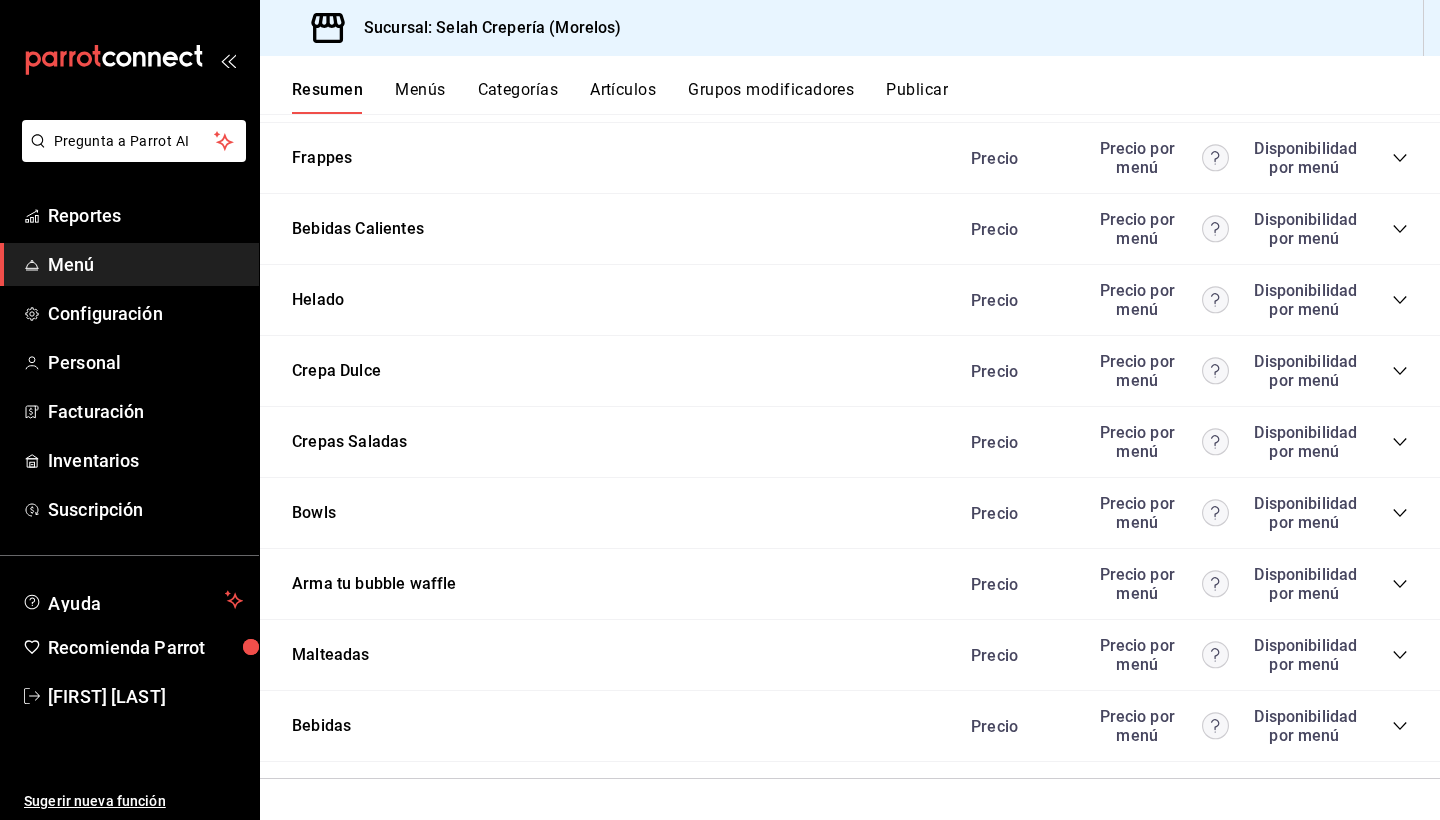 scroll, scrollTop: 661, scrollLeft: 0, axis: vertical 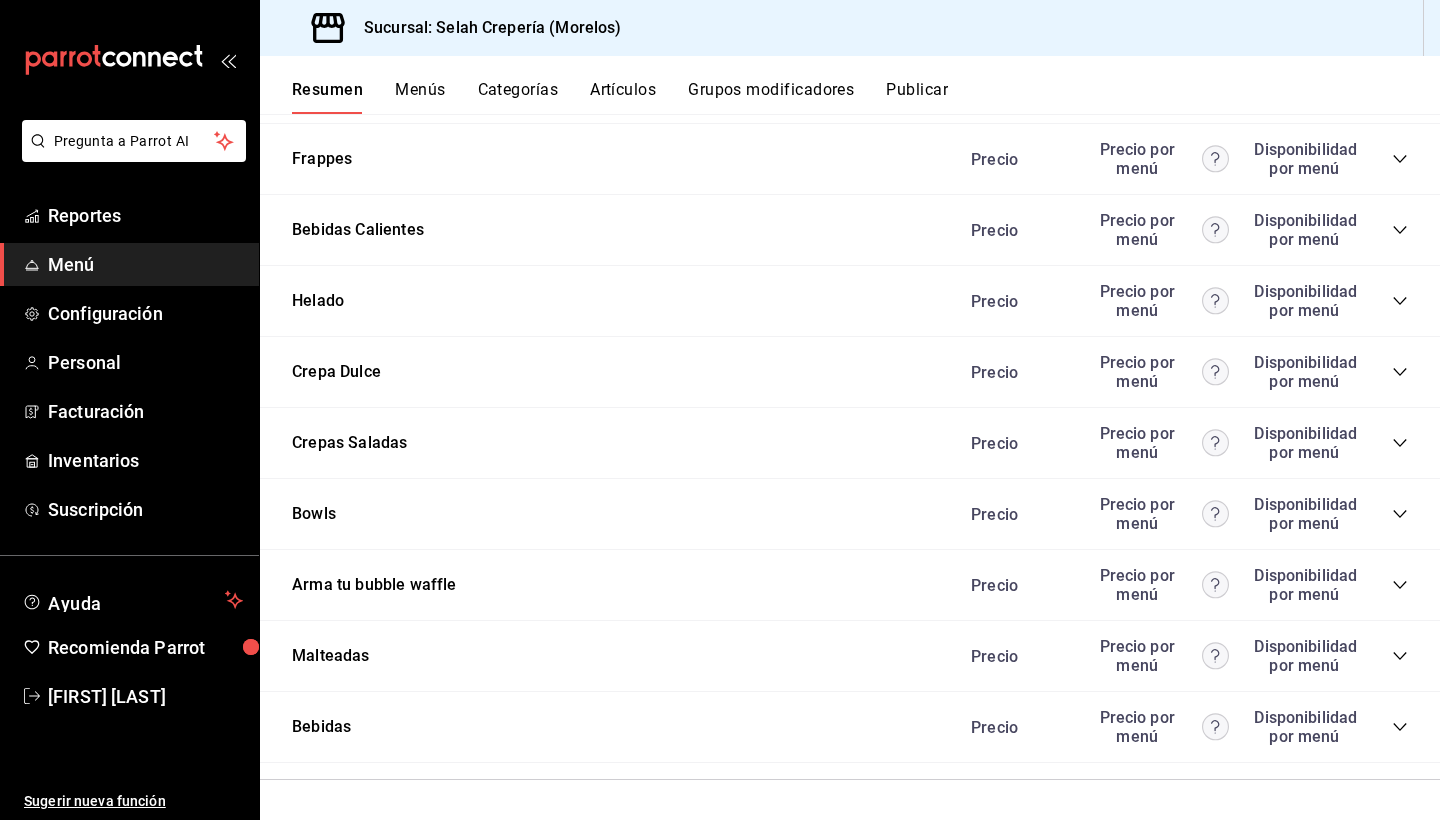 click 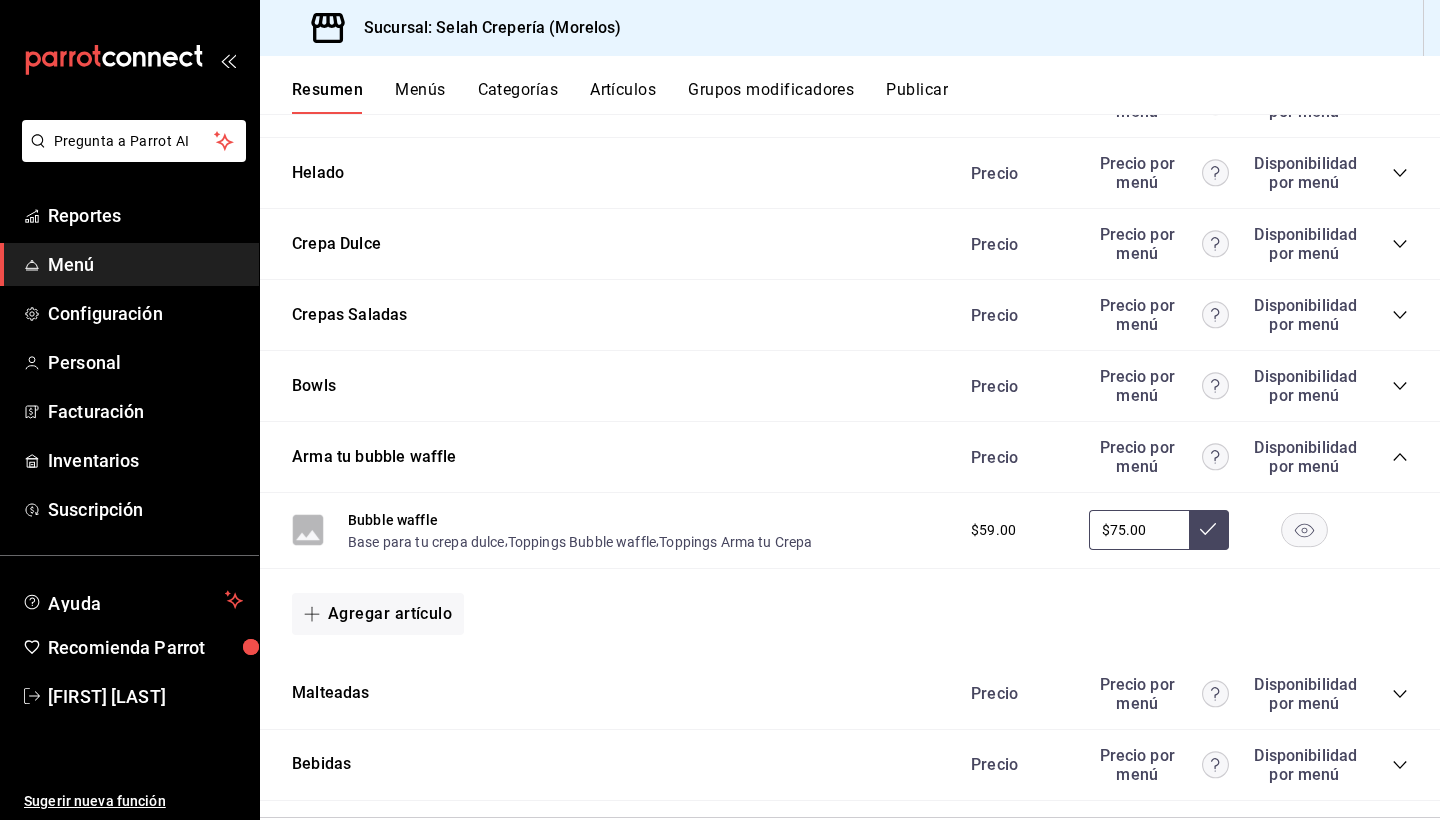 scroll, scrollTop: 799, scrollLeft: 0, axis: vertical 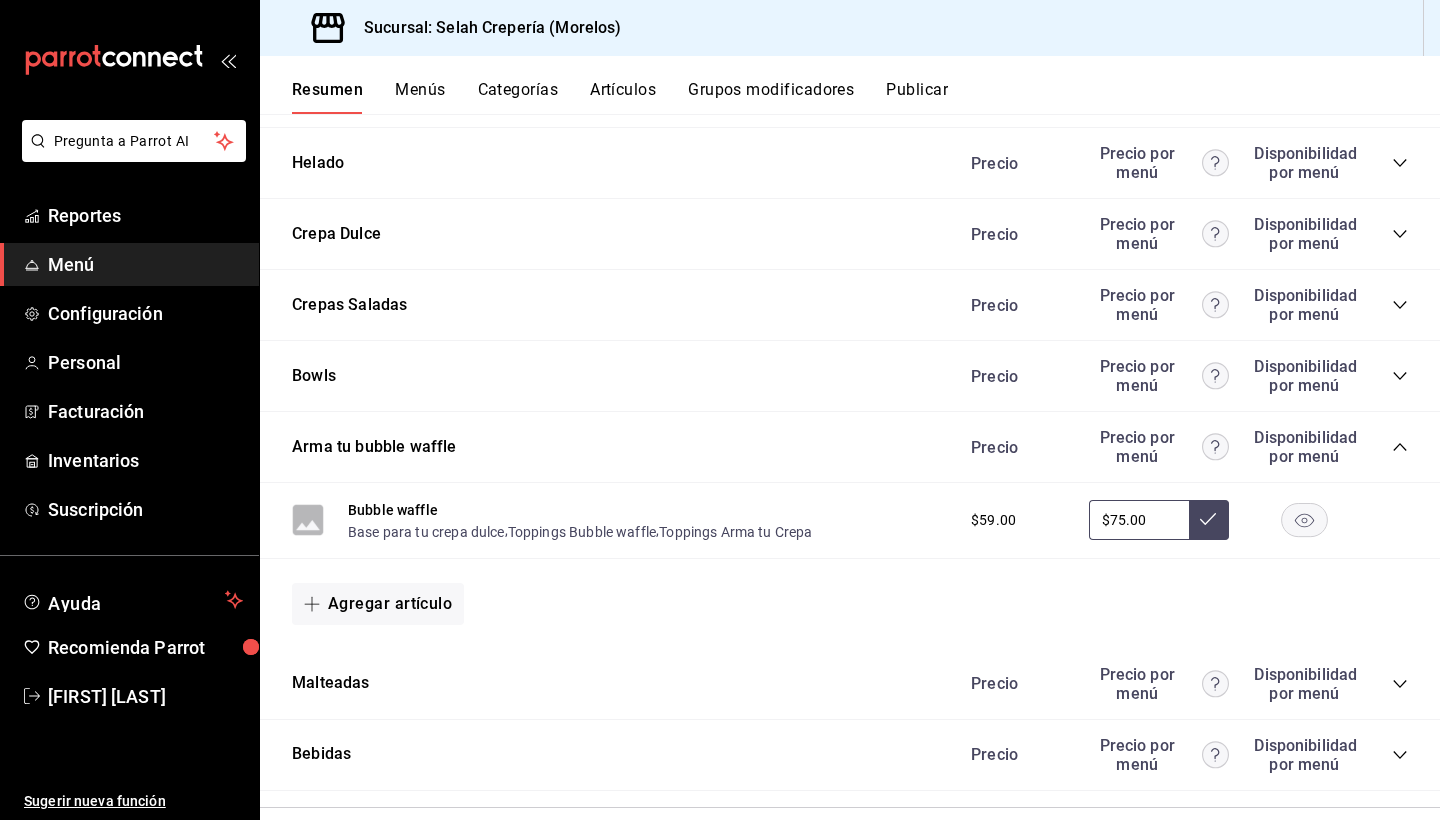 click 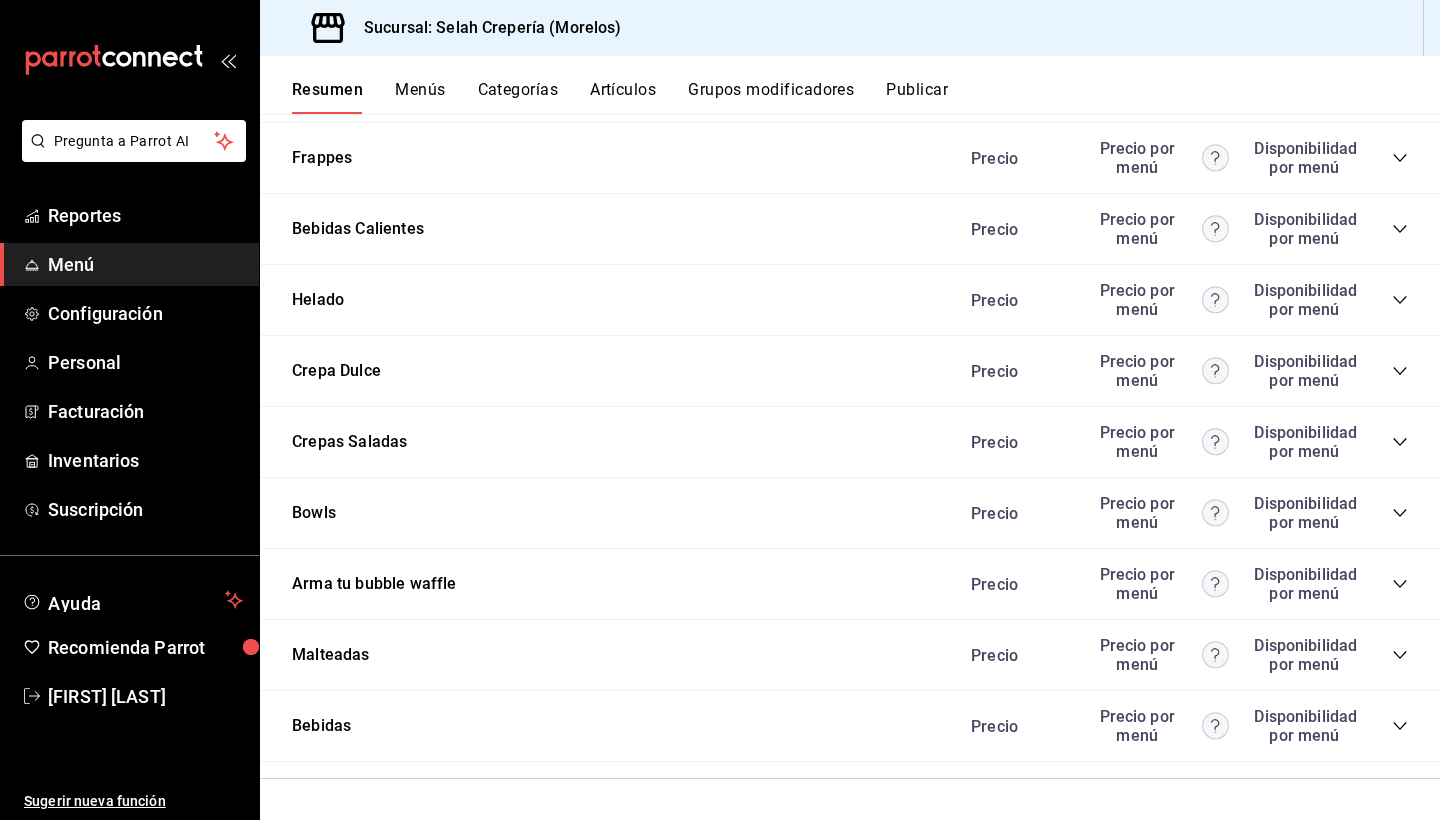 scroll, scrollTop: 661, scrollLeft: 0, axis: vertical 